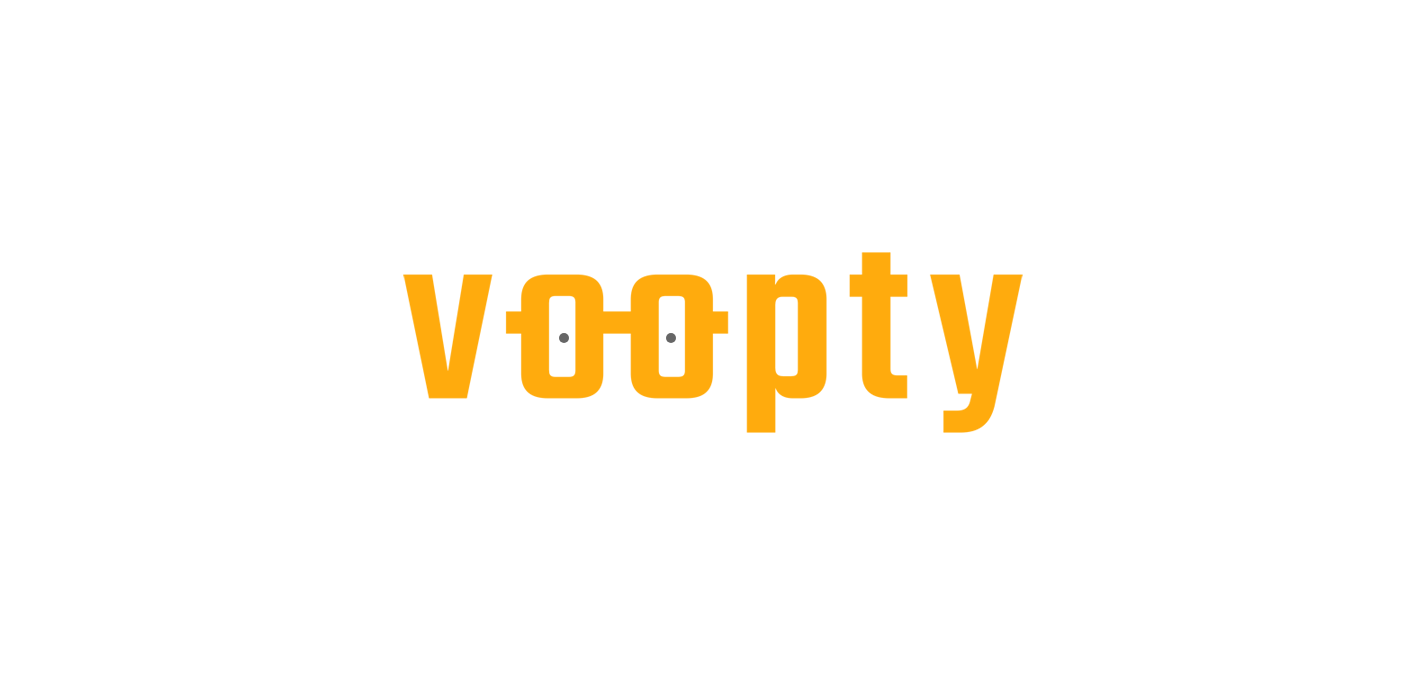 scroll, scrollTop: 0, scrollLeft: 0, axis: both 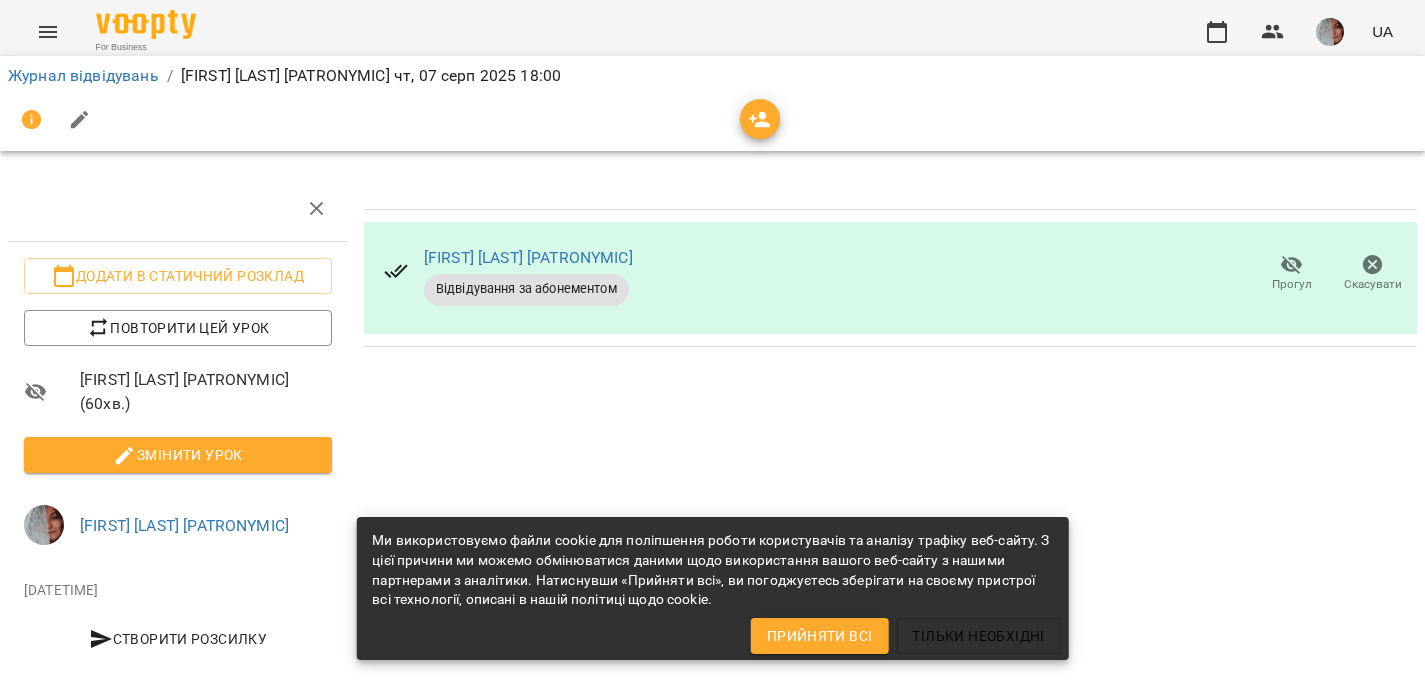 click at bounding box center (1330, 32) 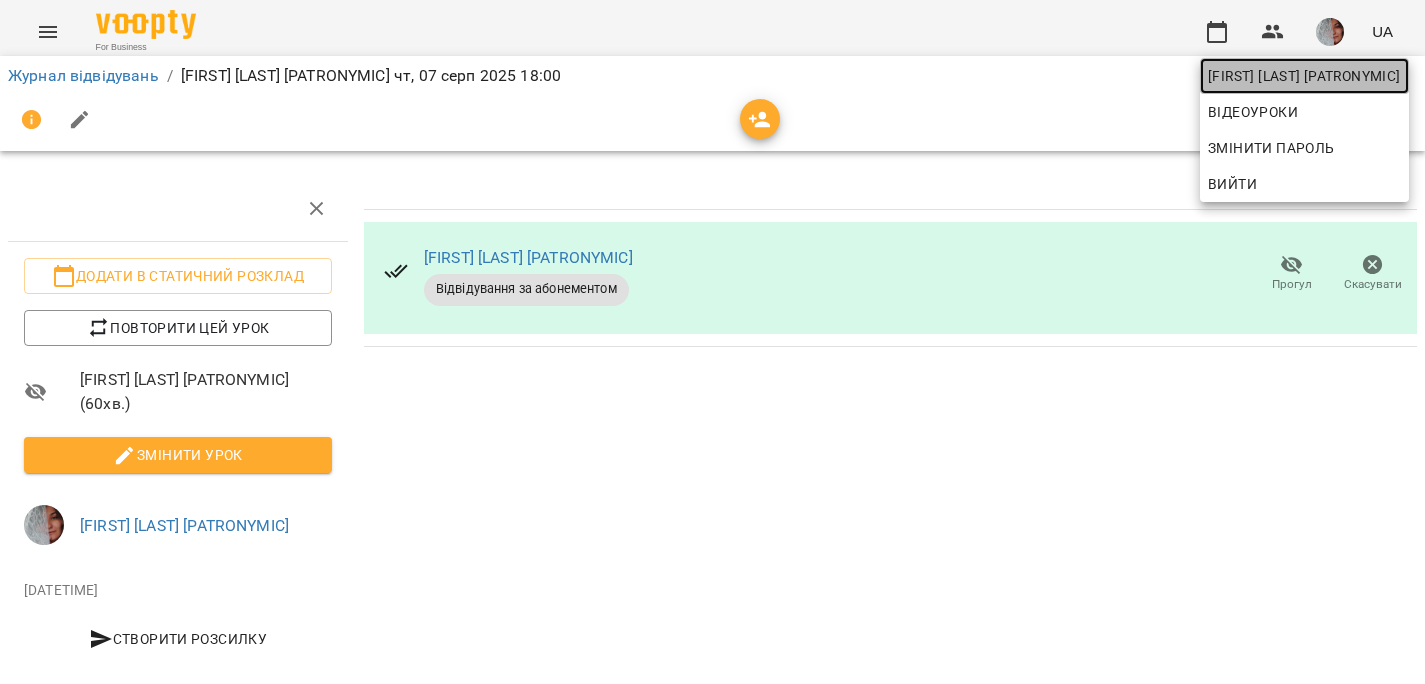 click on "[FIRST] [LAST] [PATRONYMIC]" at bounding box center (1304, 76) 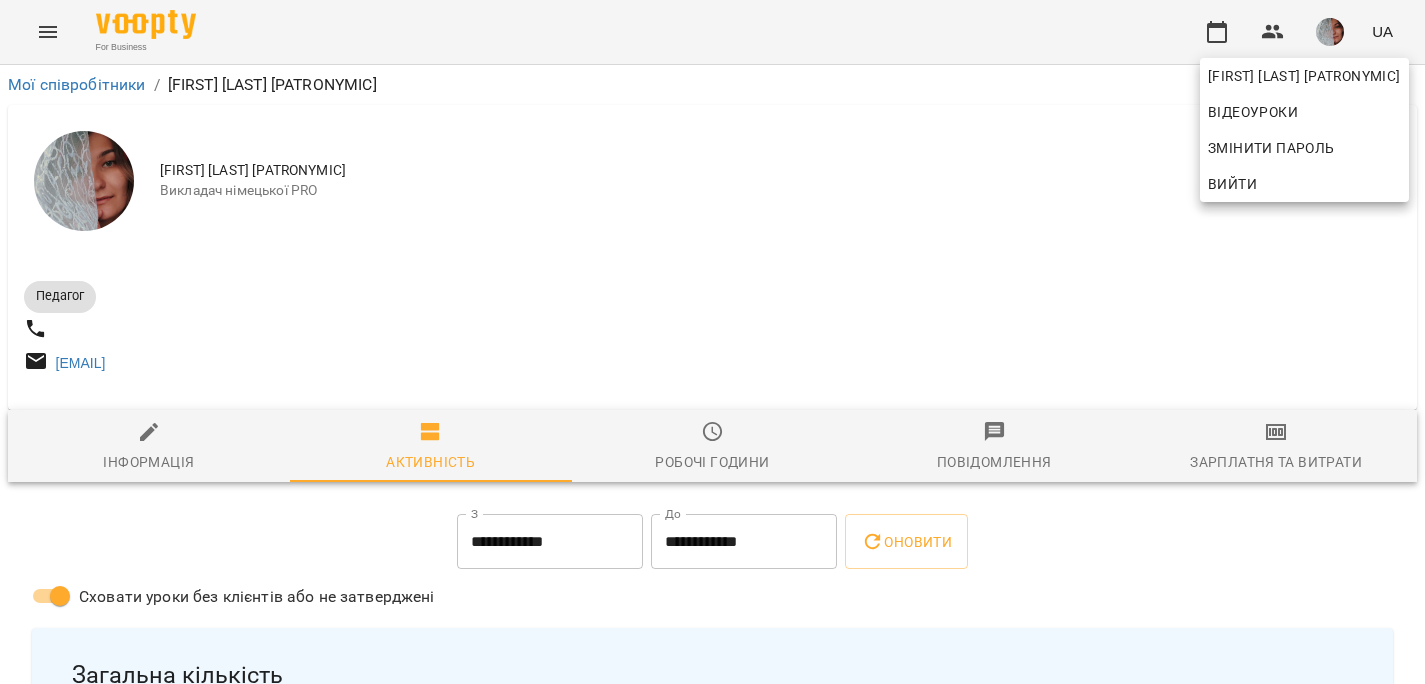 click at bounding box center [712, 342] 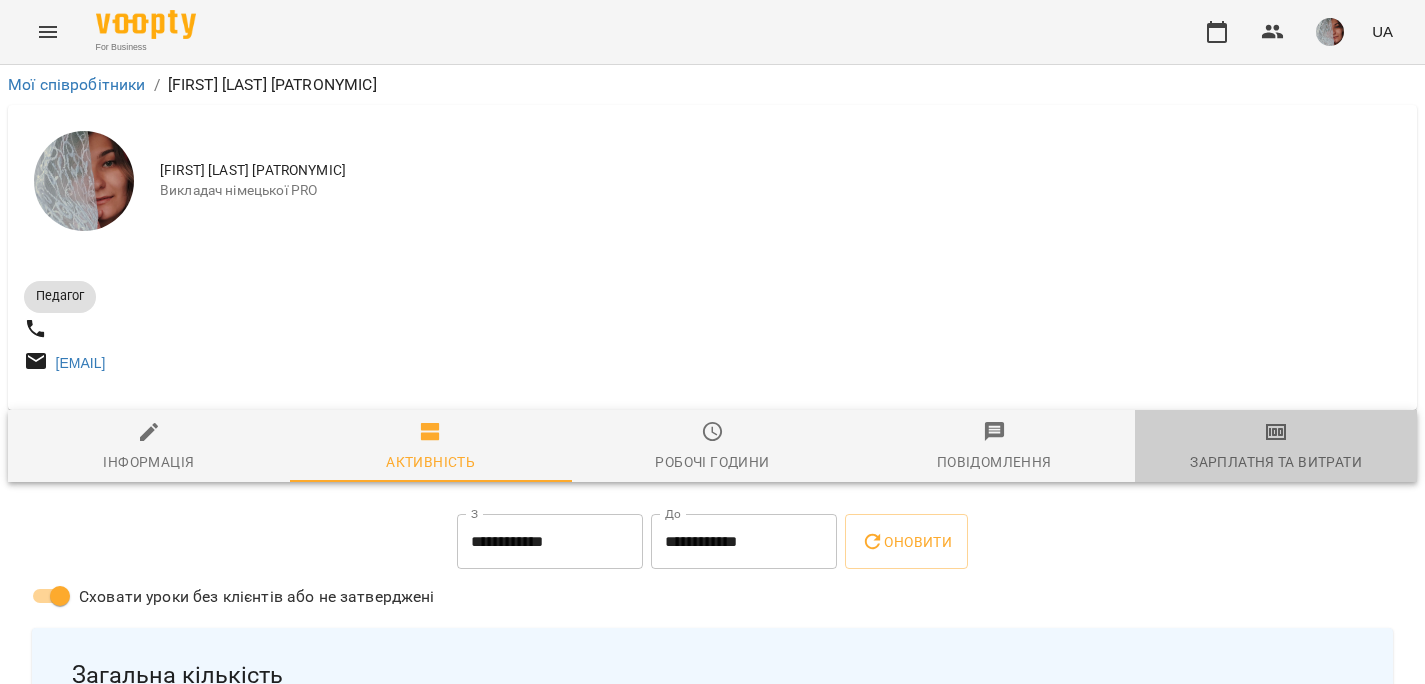 click on "Зарплатня та Витрати" at bounding box center [1276, 447] 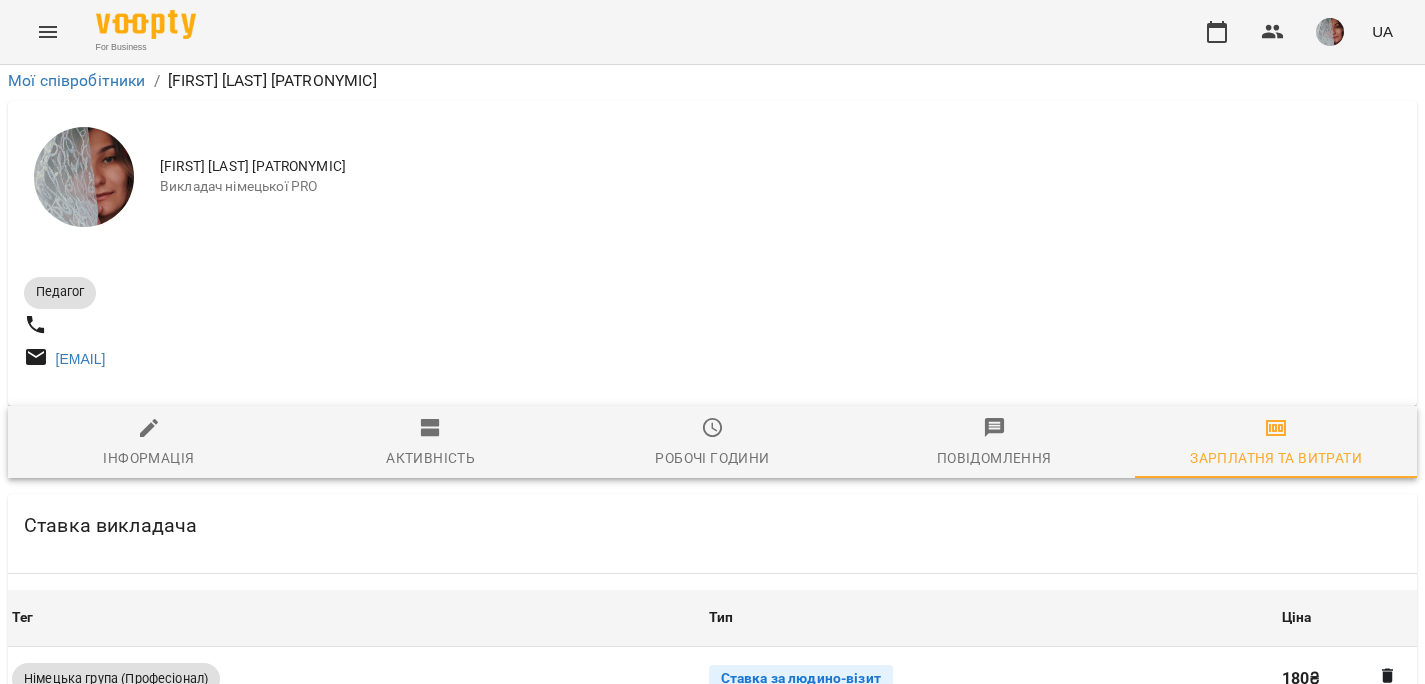 scroll, scrollTop: 616, scrollLeft: 0, axis: vertical 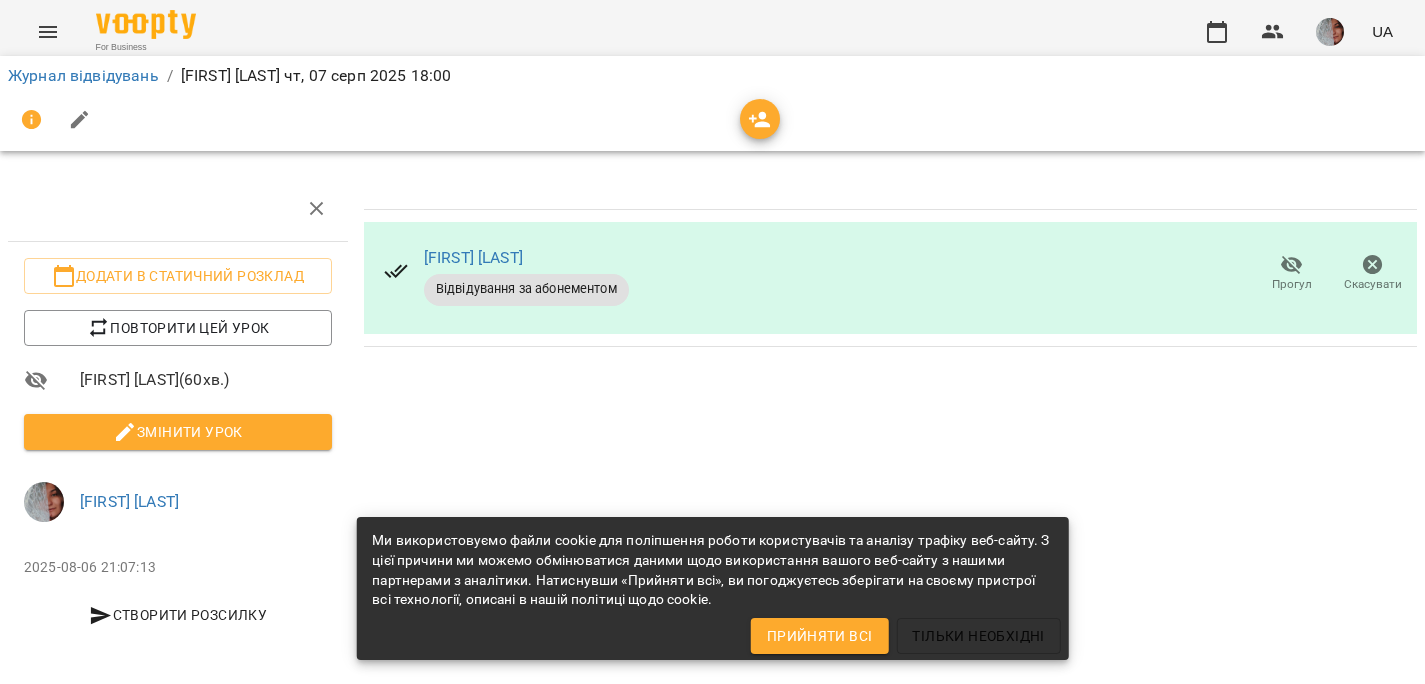 click at bounding box center (1330, 32) 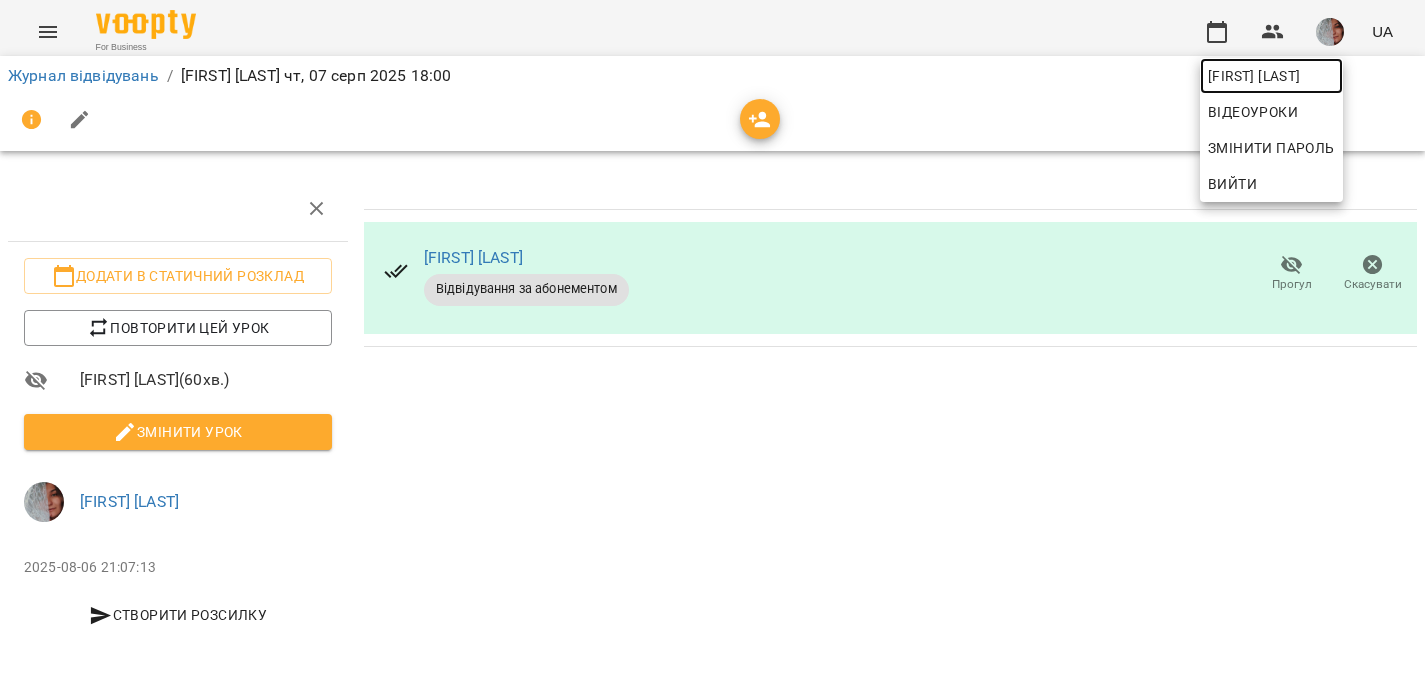 click on "[FIRST] [LAST]" at bounding box center (1271, 76) 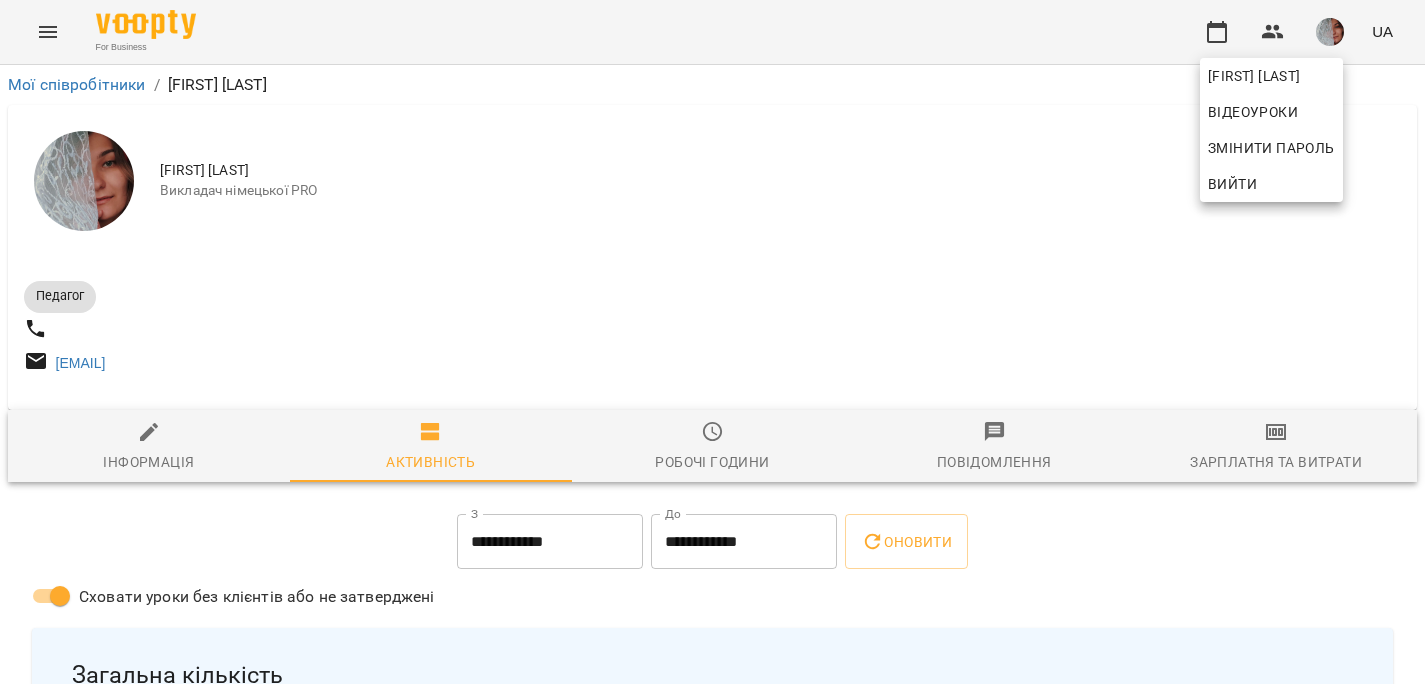 click at bounding box center [712, 342] 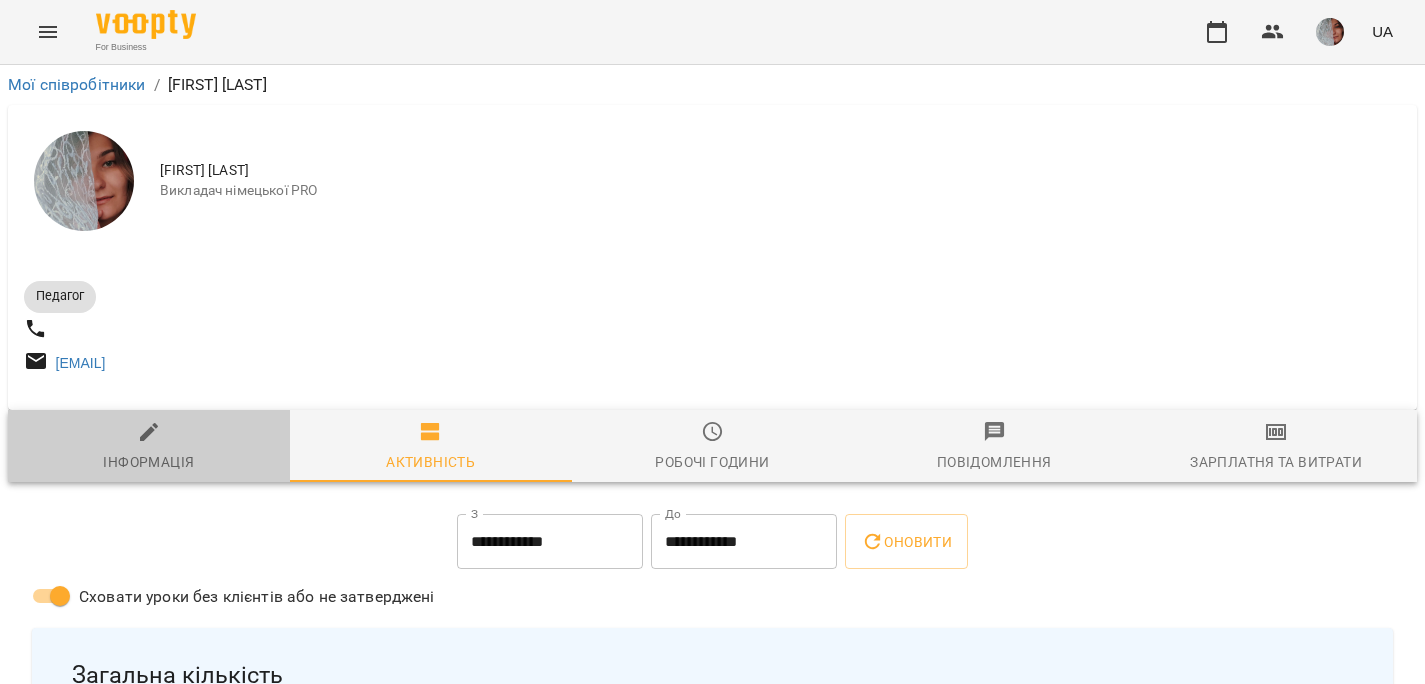 click on "Інформація" at bounding box center (148, 462) 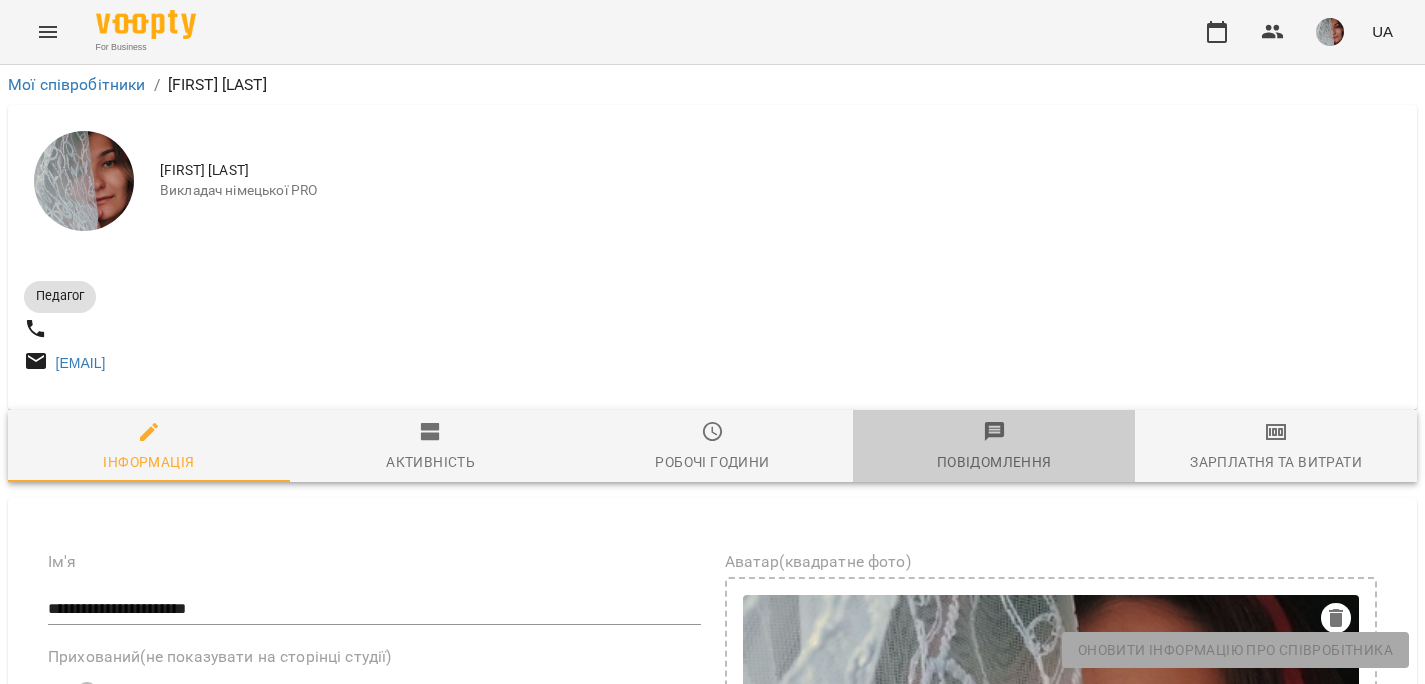 click 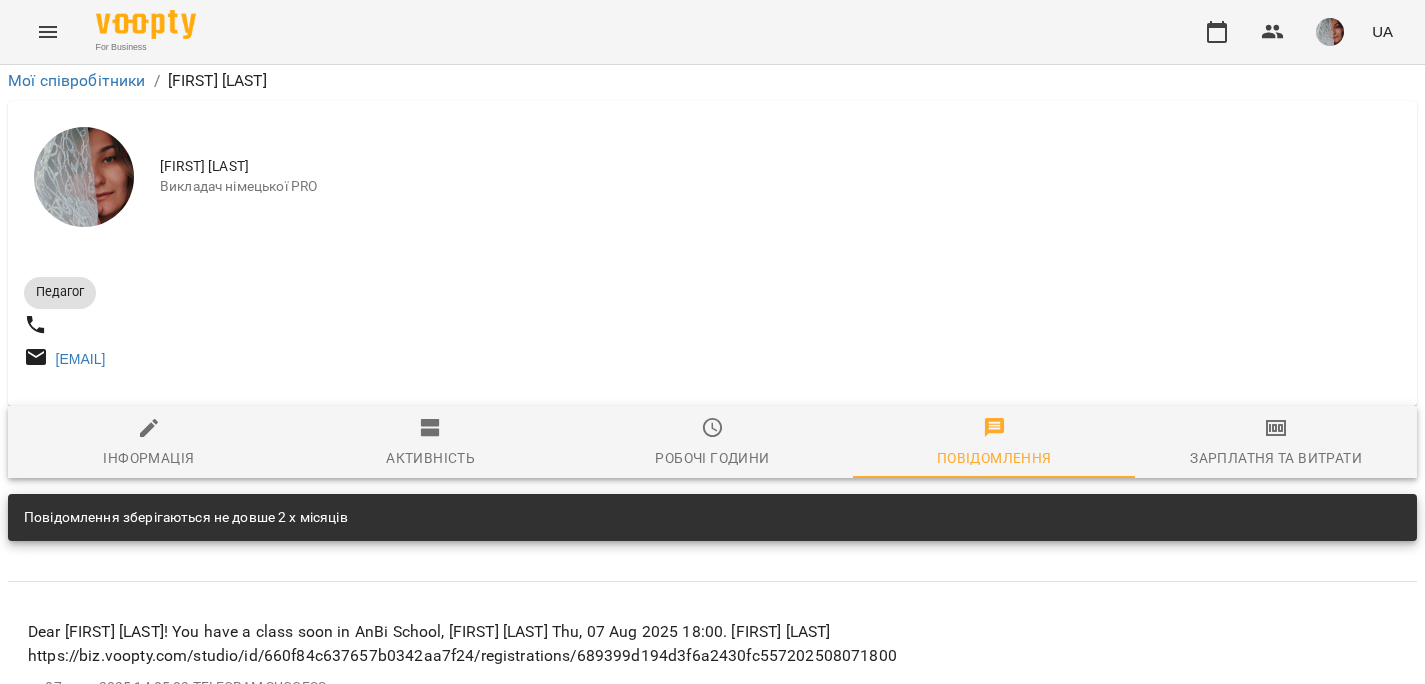 scroll, scrollTop: 0, scrollLeft: 0, axis: both 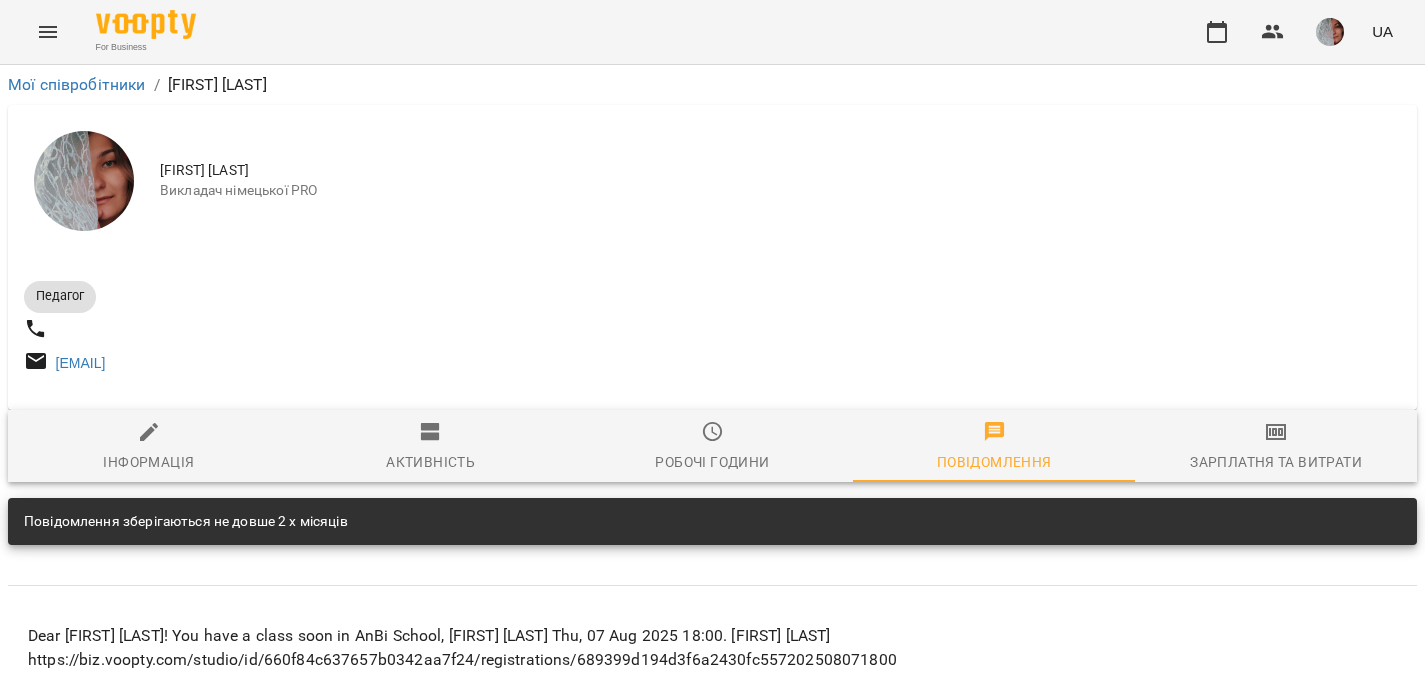 click on "Робочі години" at bounding box center (713, 447) 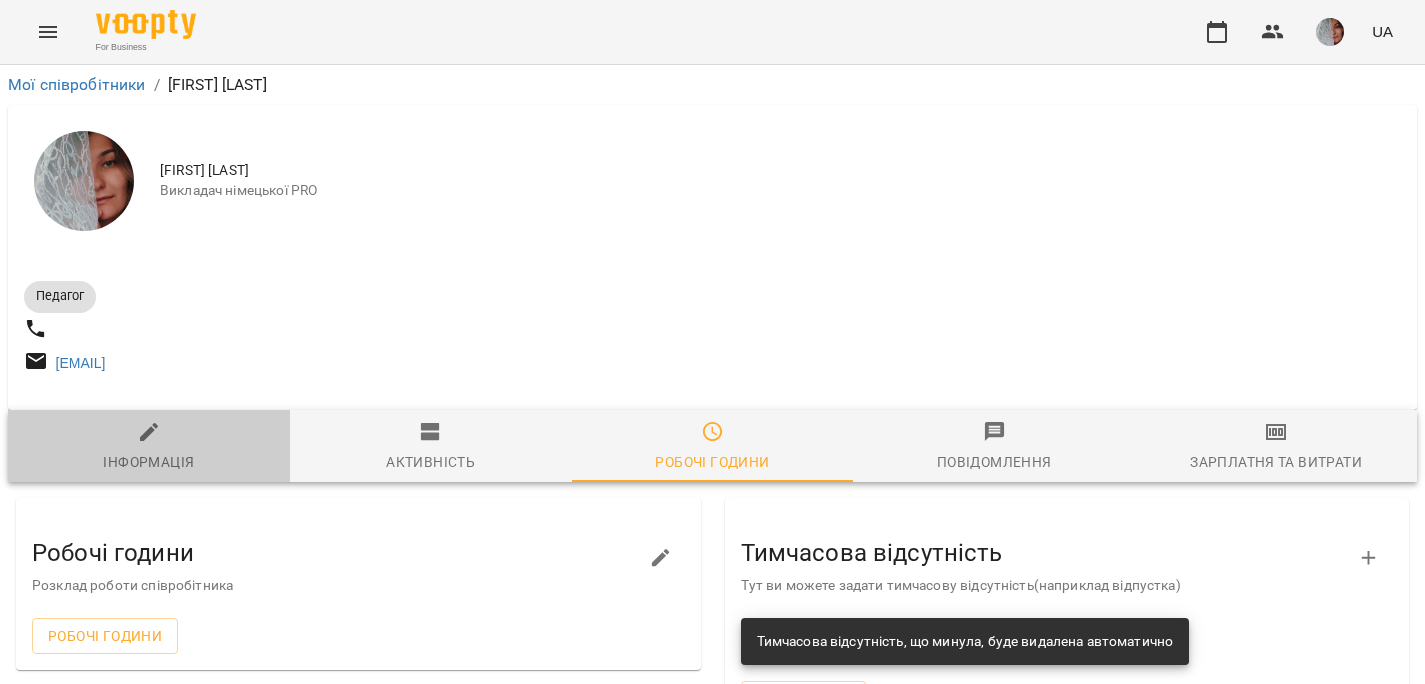click on "Інформація" at bounding box center (149, 447) 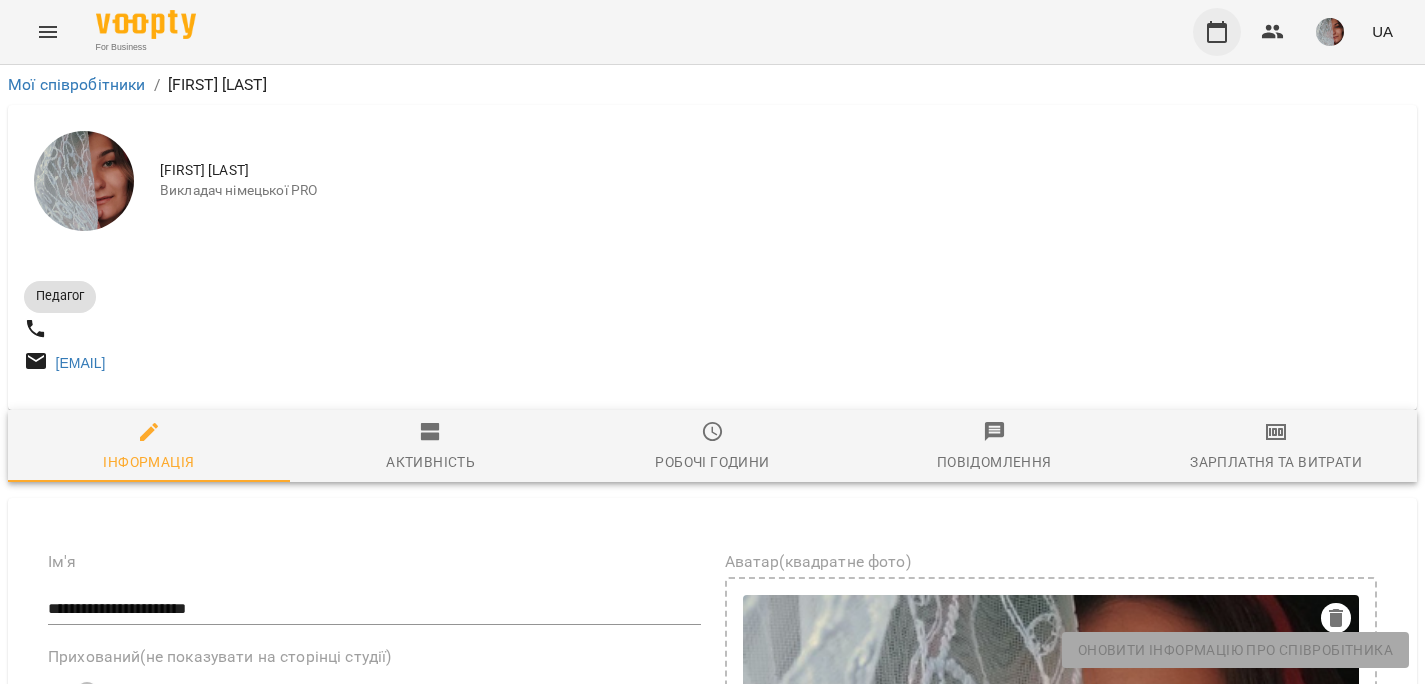 click 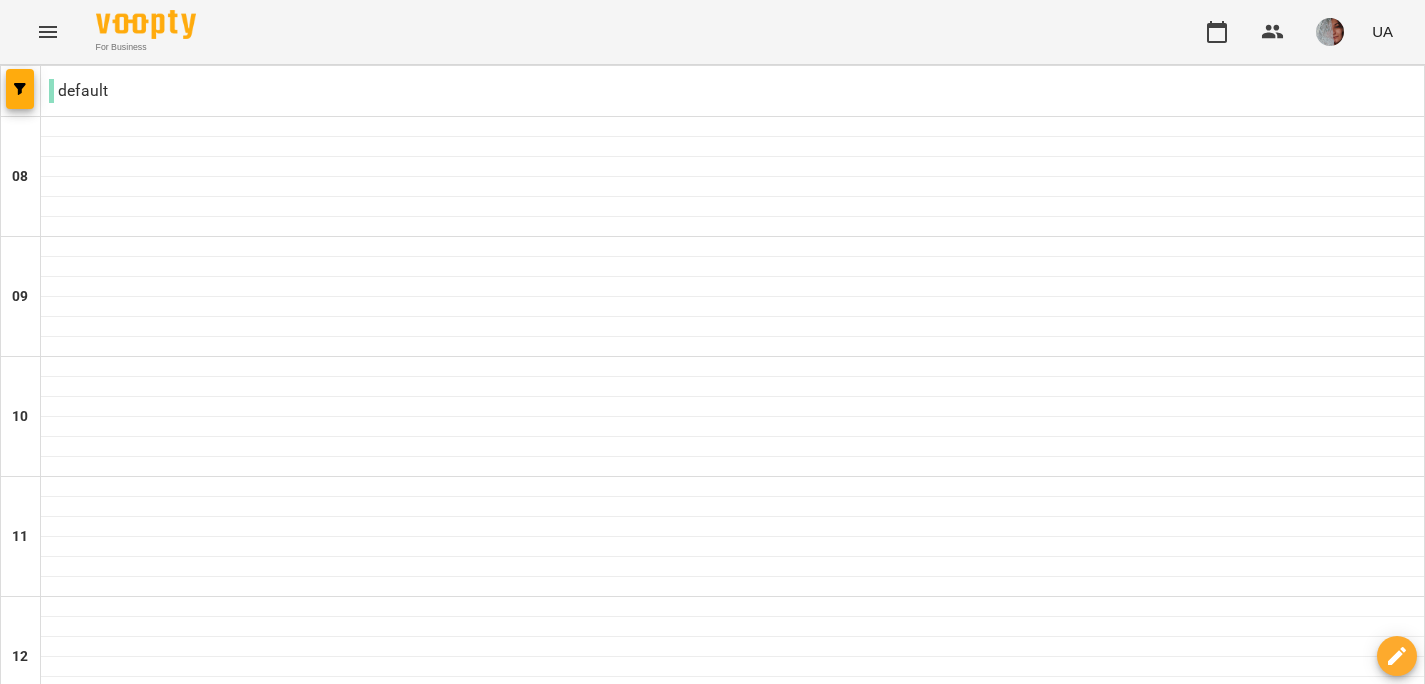 click on "сб" at bounding box center (1188, 1823) 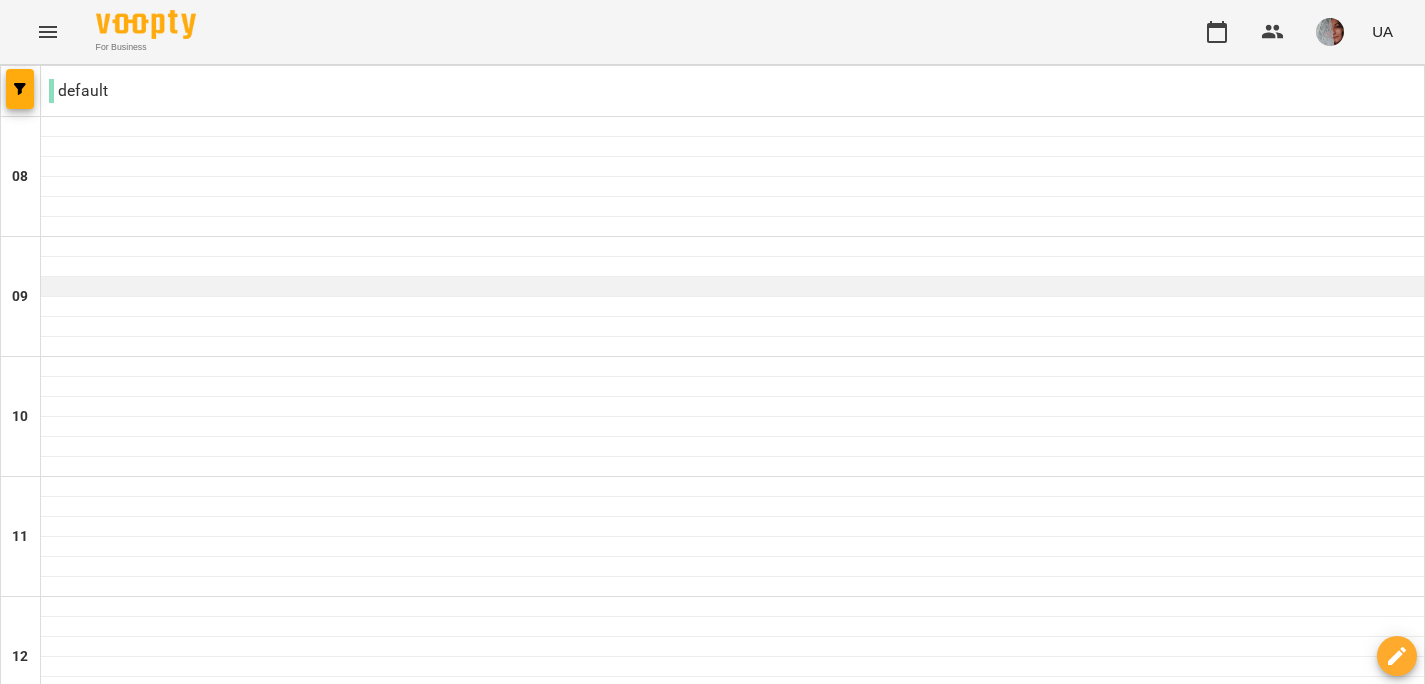 scroll, scrollTop: 0, scrollLeft: 0, axis: both 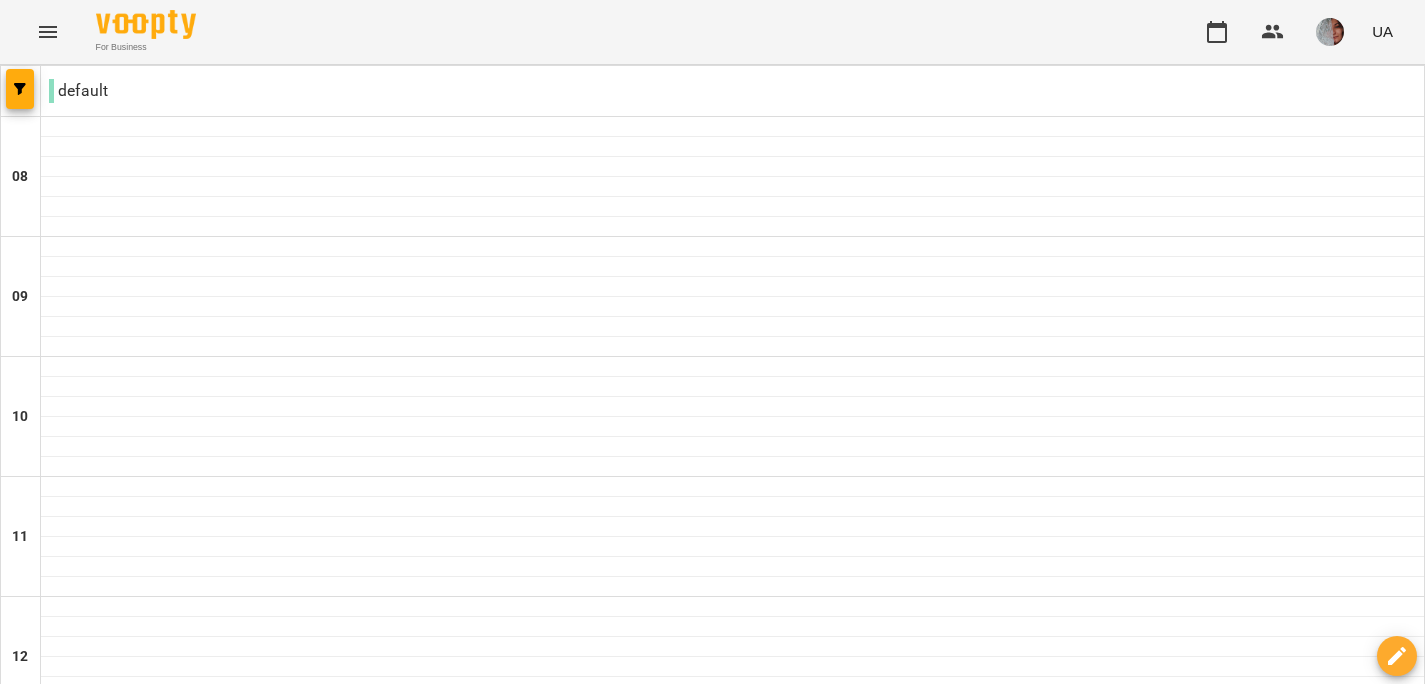 click on "сб" at bounding box center [1188, 1823] 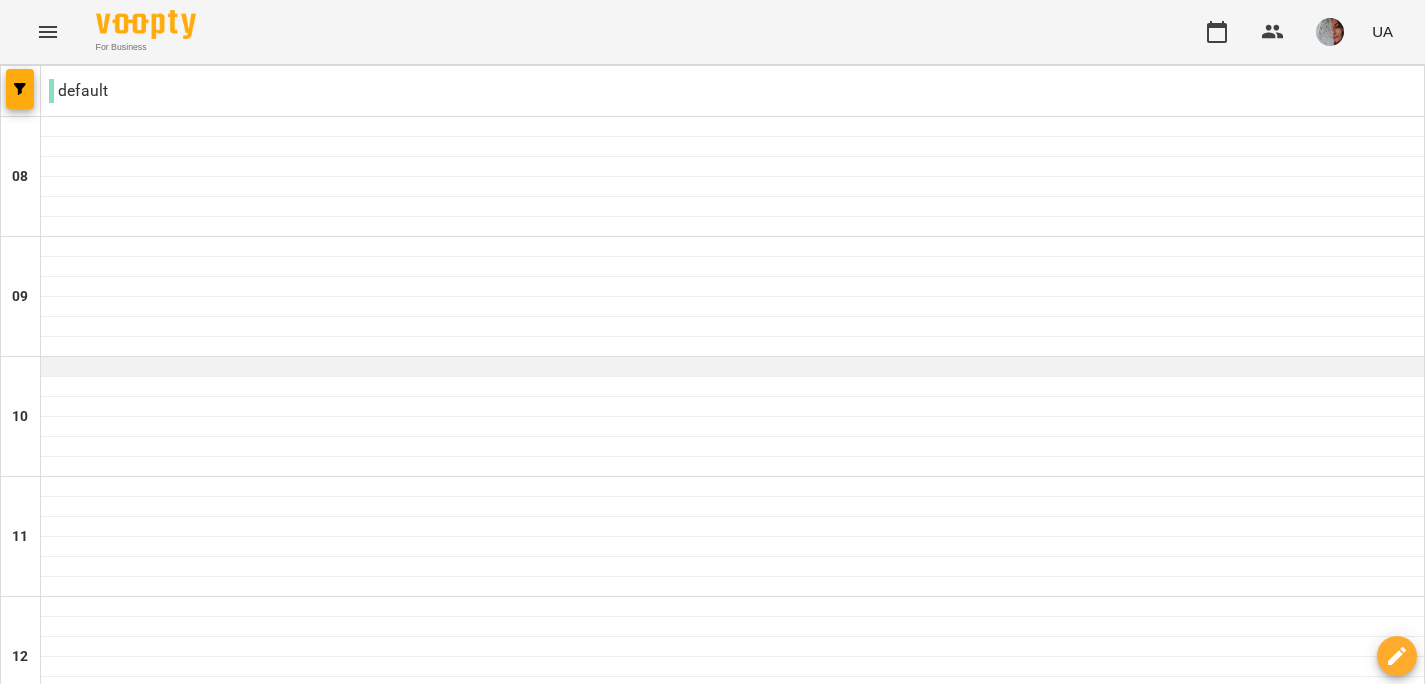 scroll, scrollTop: 0, scrollLeft: 0, axis: both 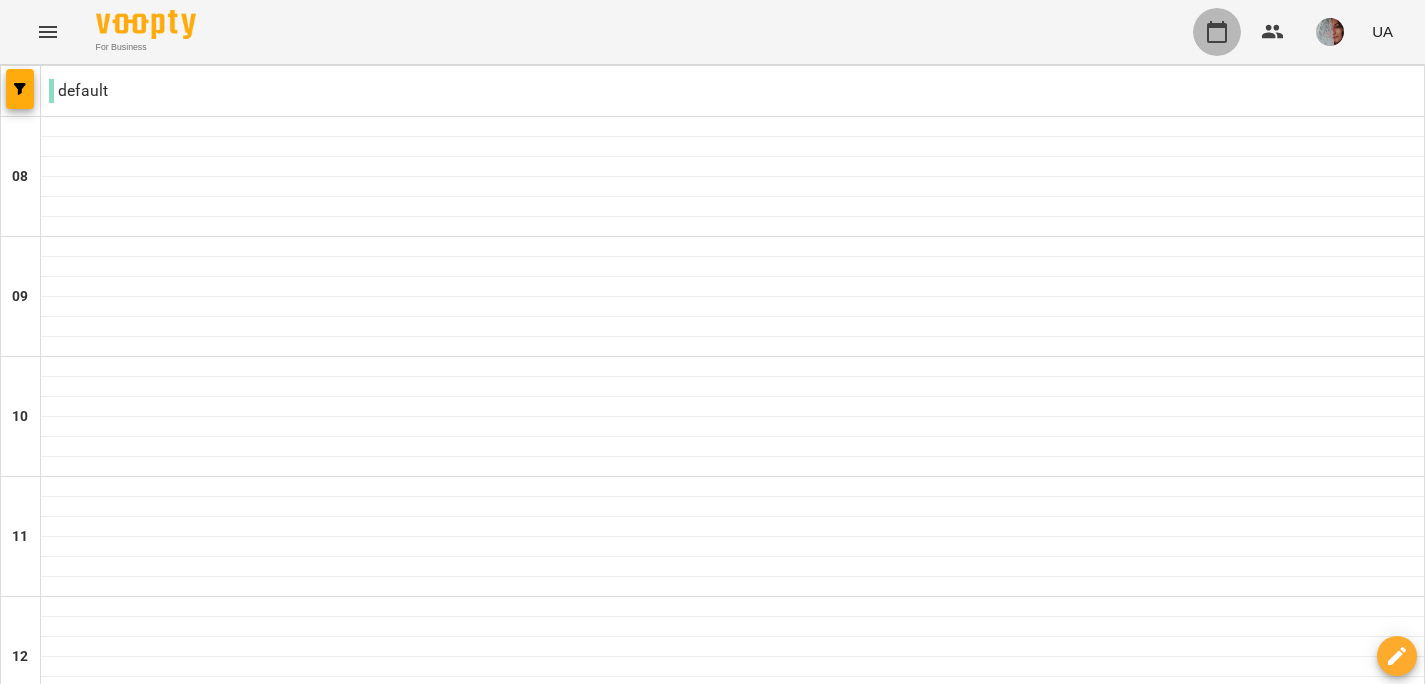 click at bounding box center [1217, 32] 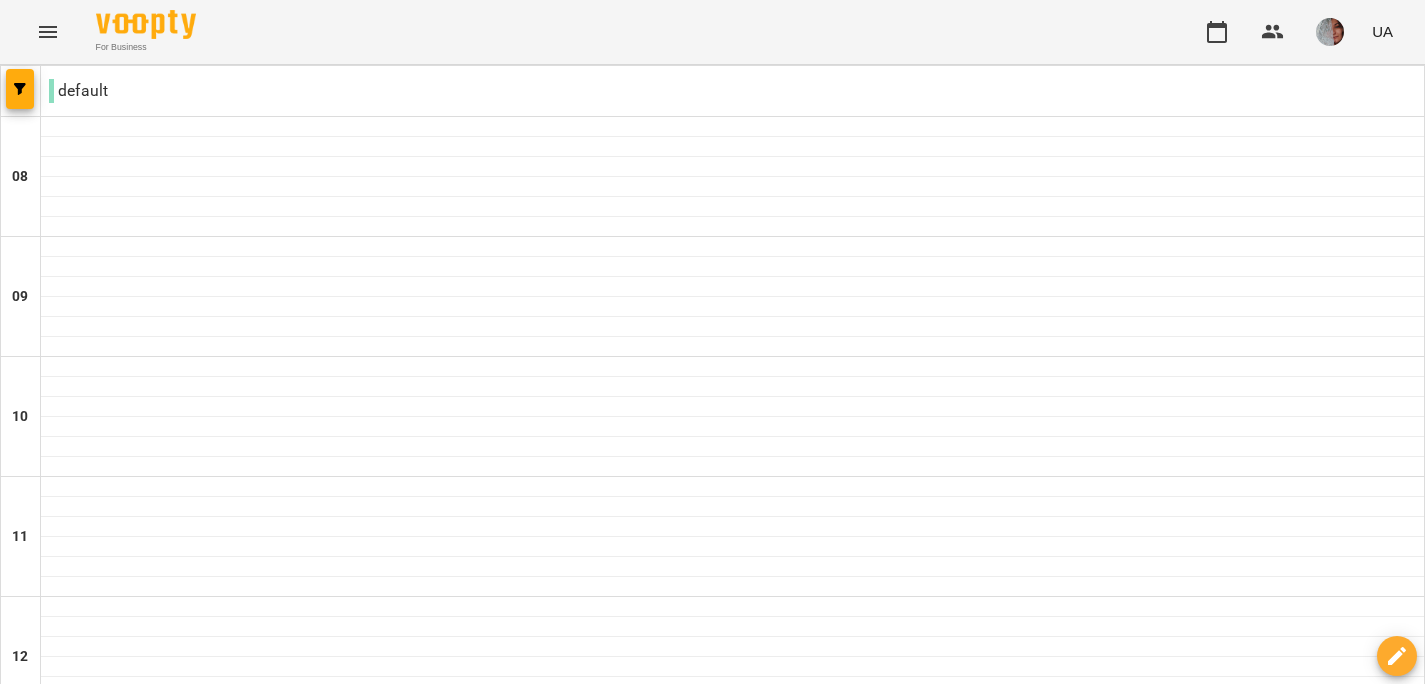 click on "чт" at bounding box center (622, 1823) 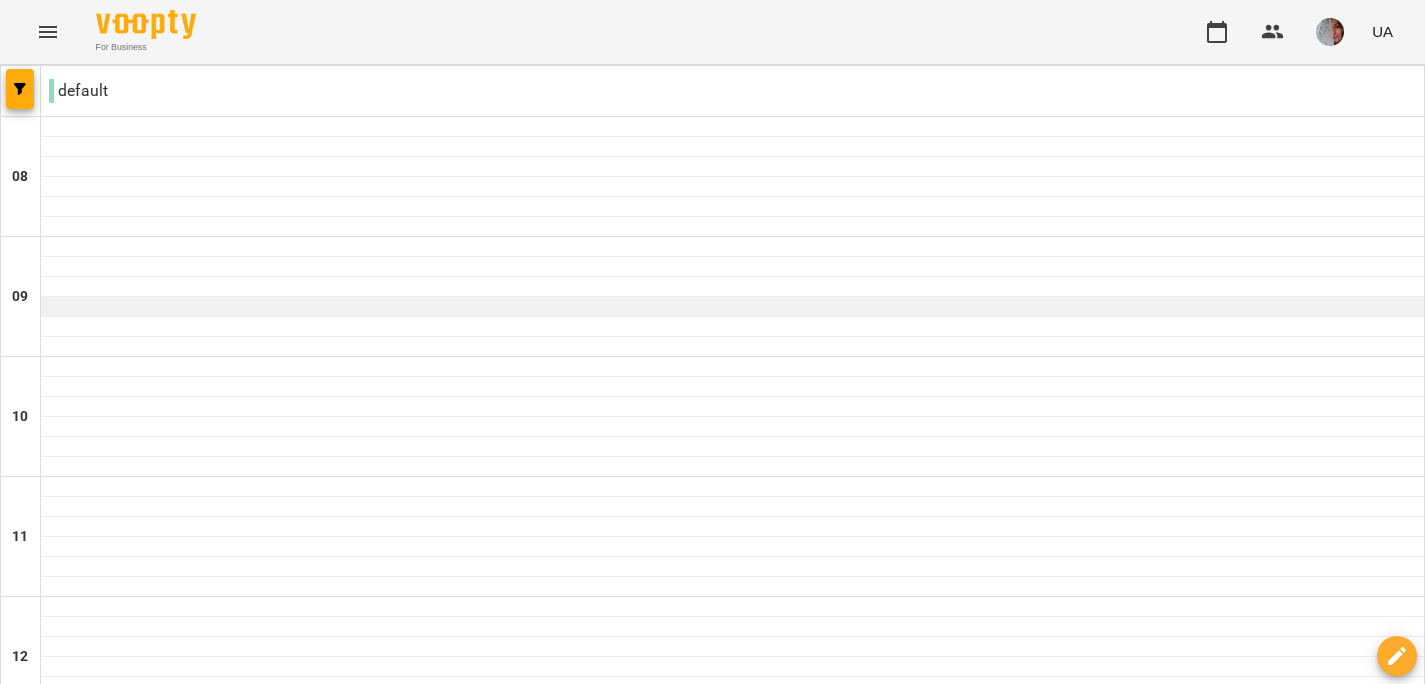 scroll, scrollTop: 1246, scrollLeft: 0, axis: vertical 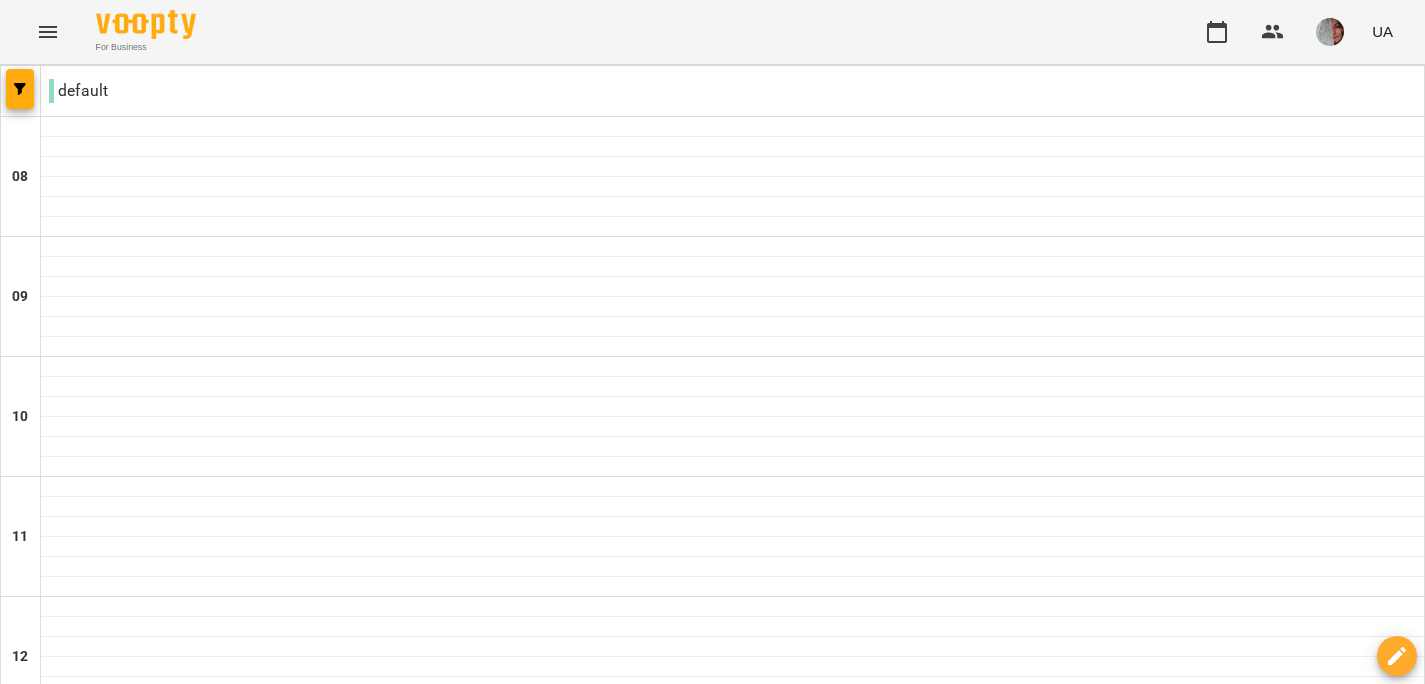 click 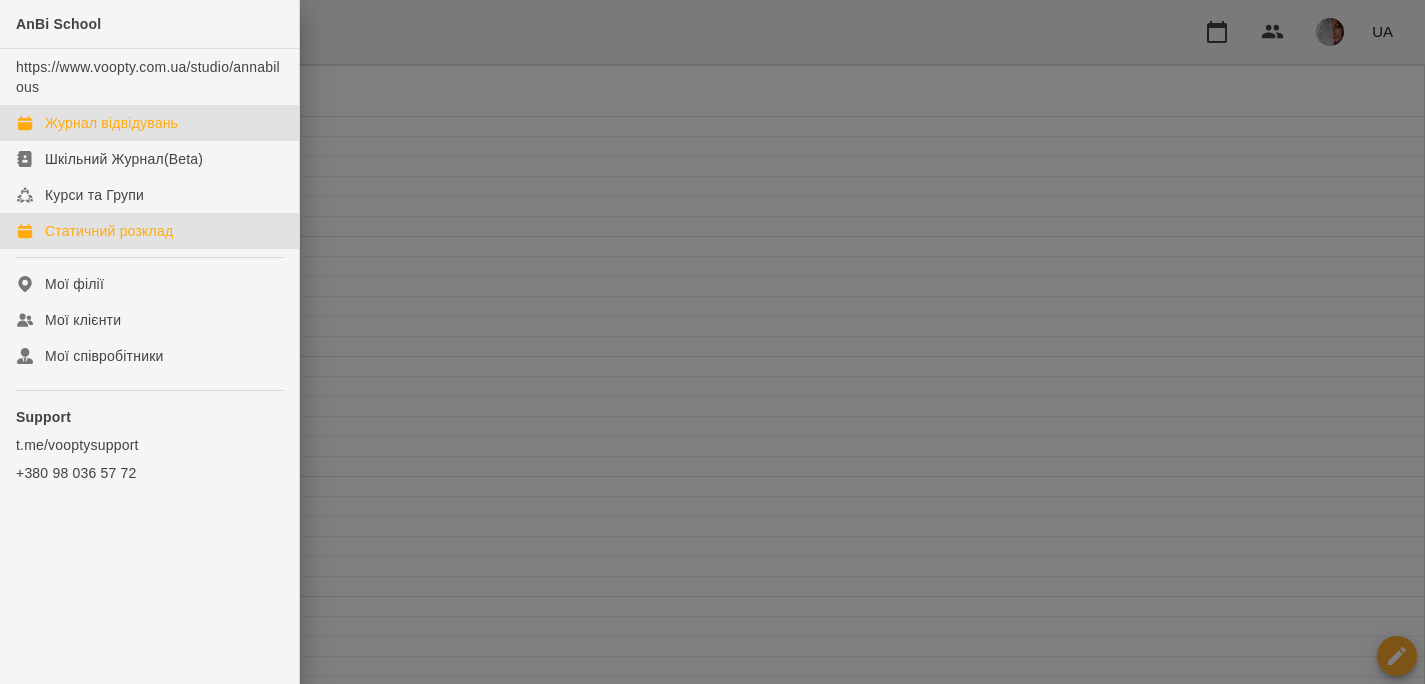 click on "Статичний розклад" at bounding box center (109, 231) 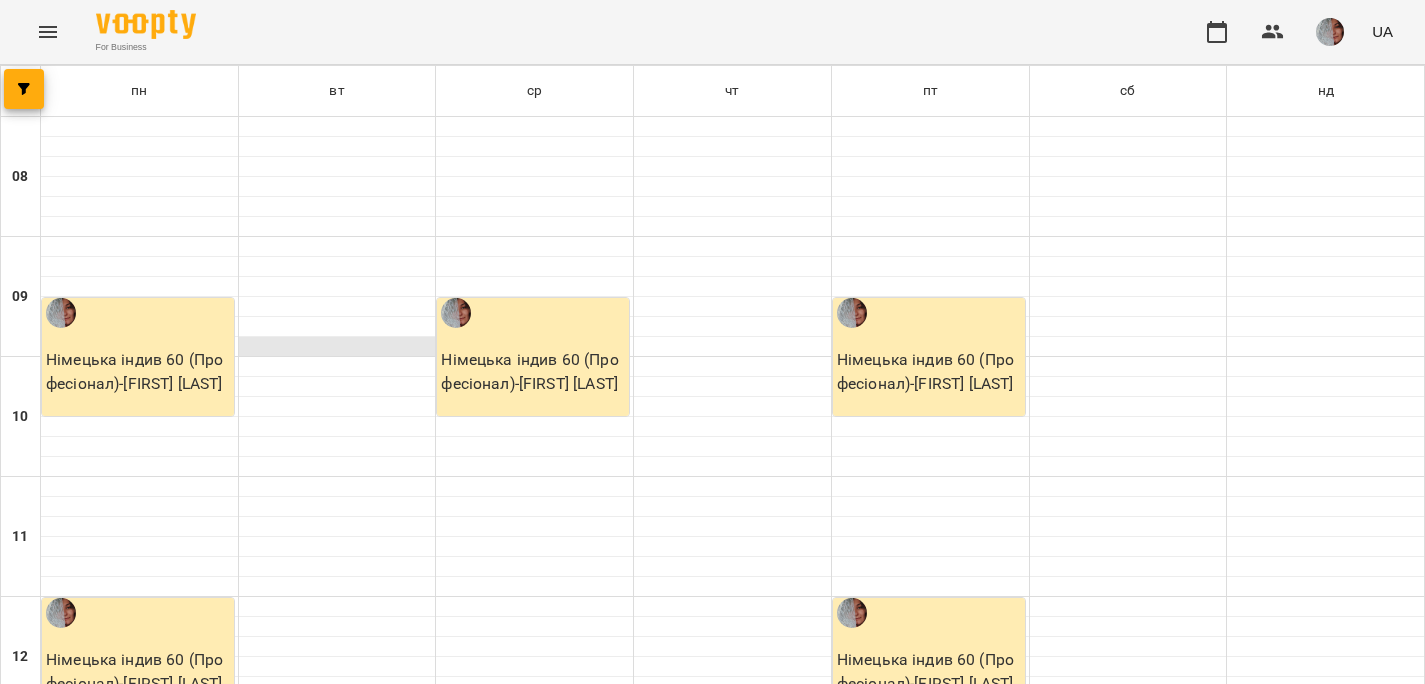 scroll, scrollTop: 1, scrollLeft: 0, axis: vertical 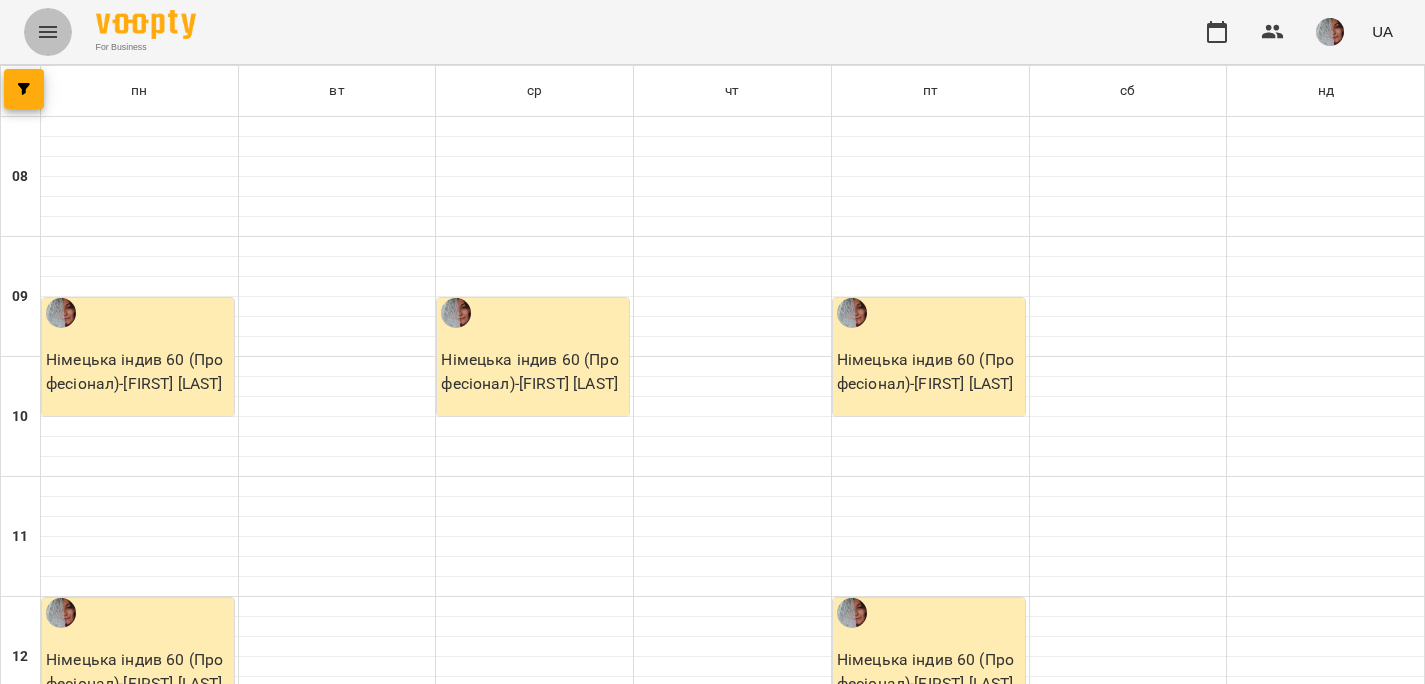 click 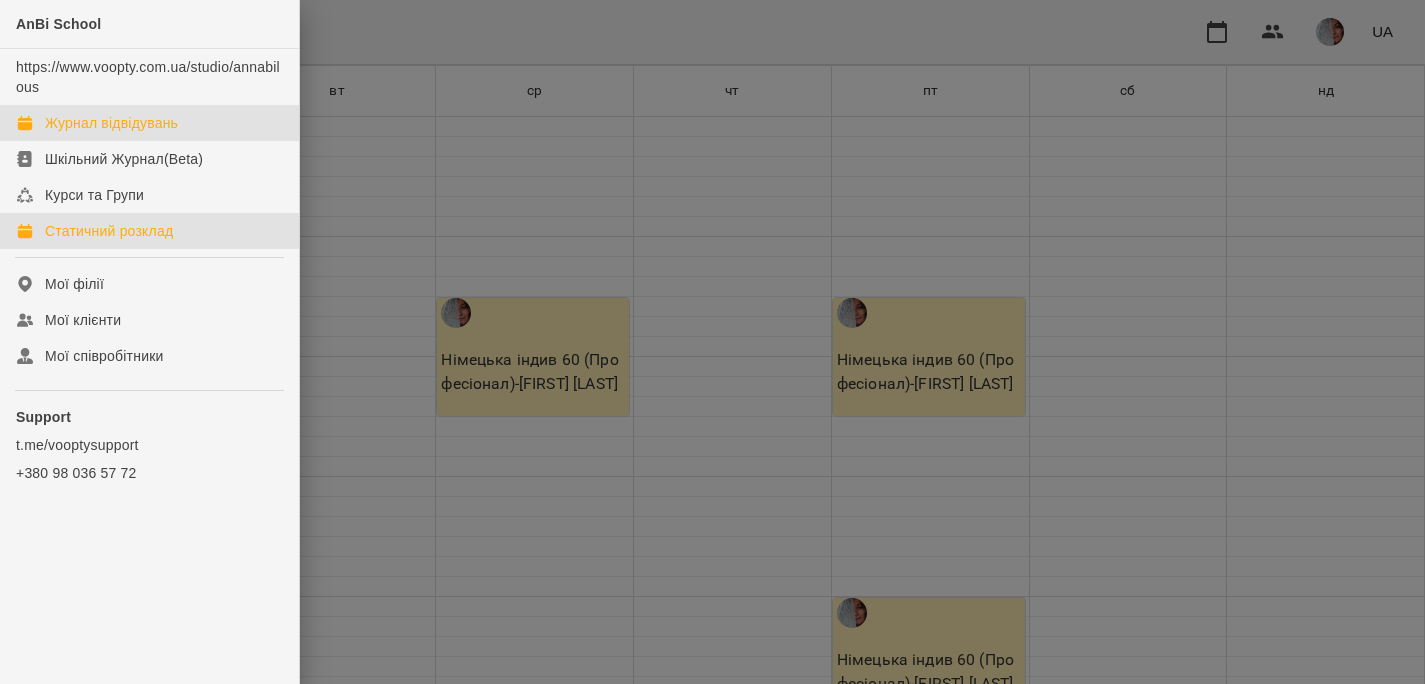 click on "Журнал відвідувань" at bounding box center (111, 123) 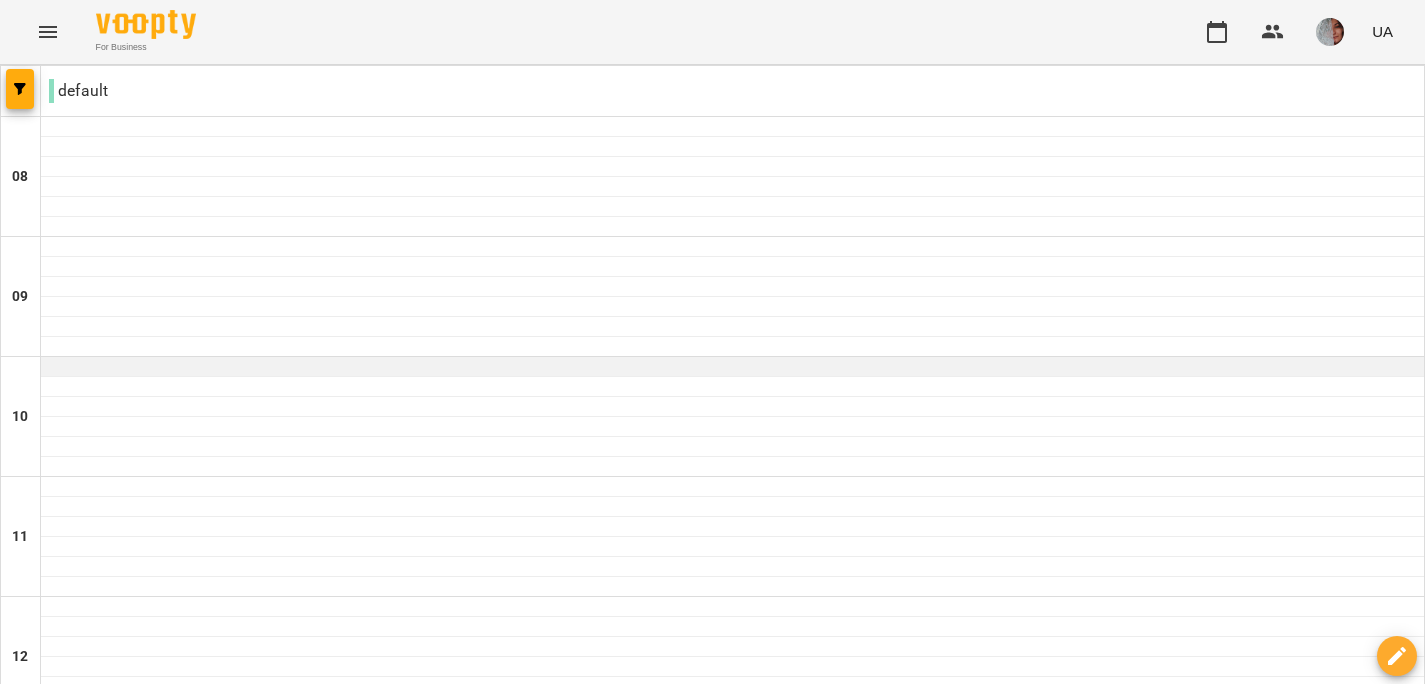 scroll, scrollTop: 1246, scrollLeft: 0, axis: vertical 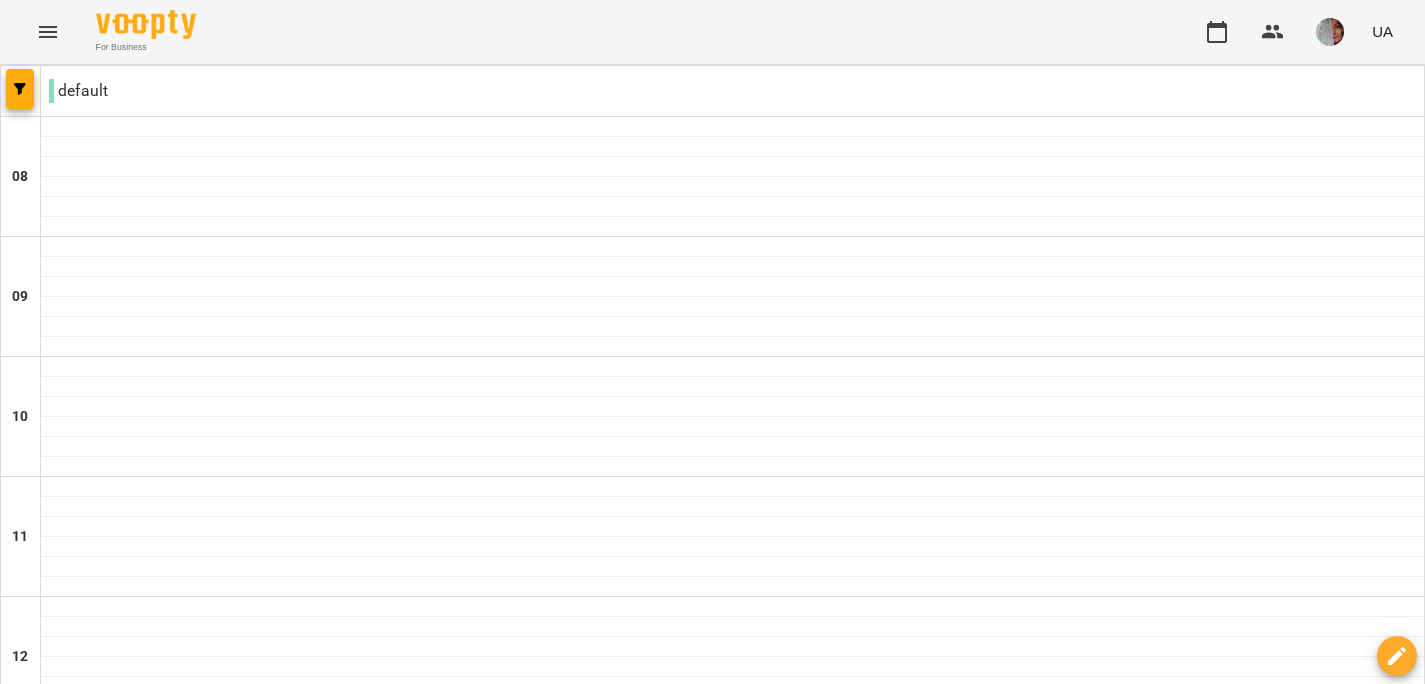 click on "пт" at bounding box center [994, 1823] 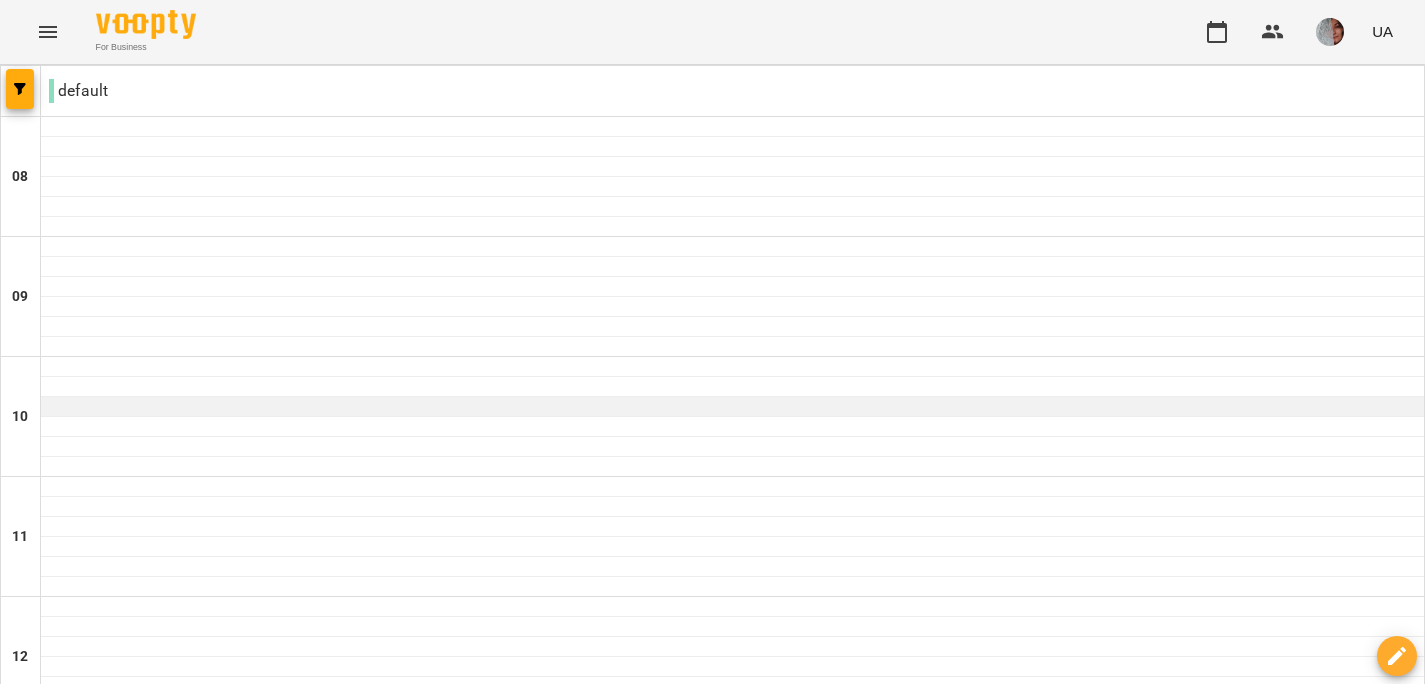 scroll, scrollTop: 0, scrollLeft: 0, axis: both 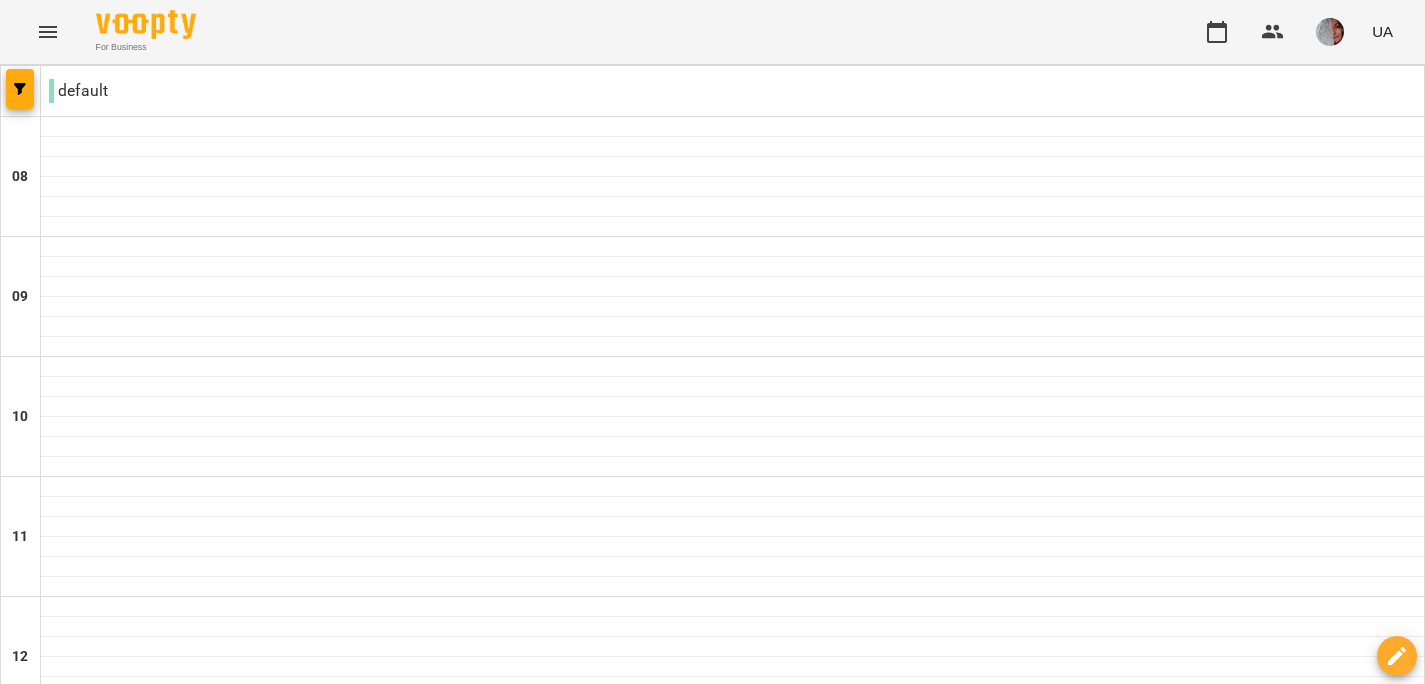 click at bounding box center [1330, 32] 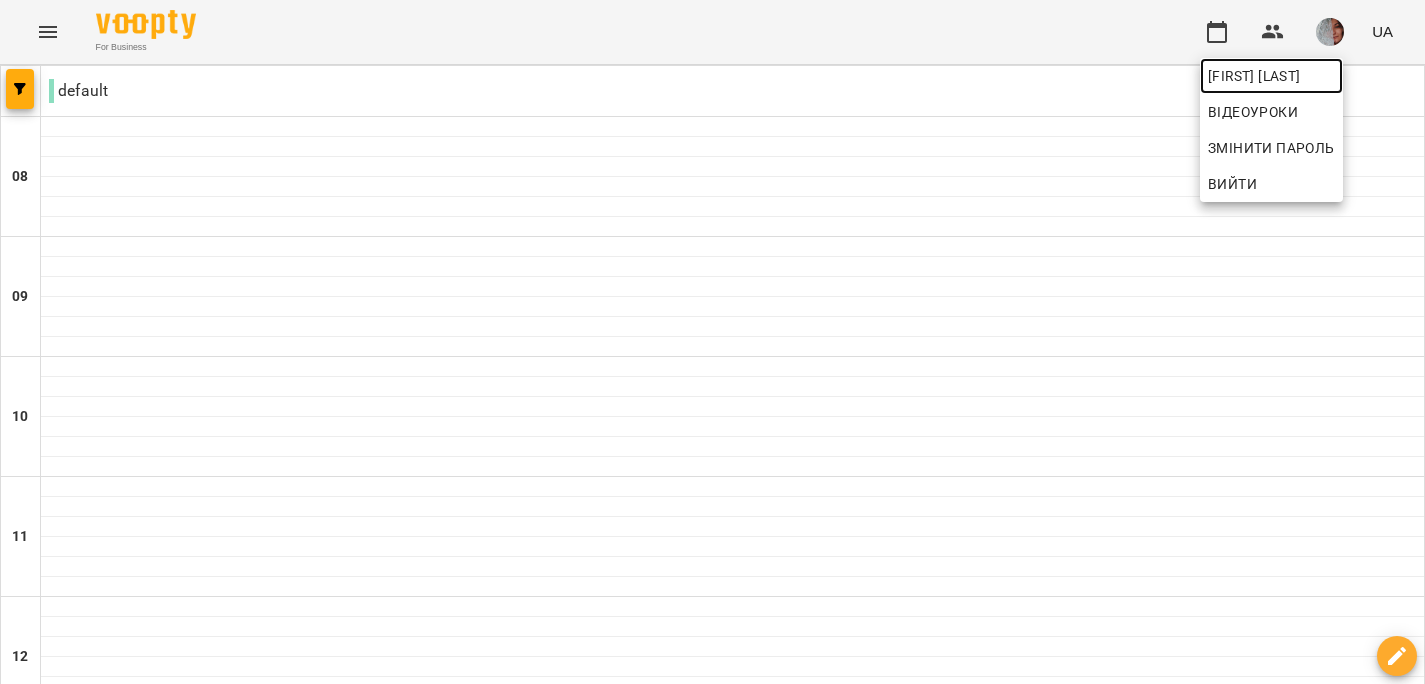 click on "[FIRST] [LAST]" at bounding box center (1271, 76) 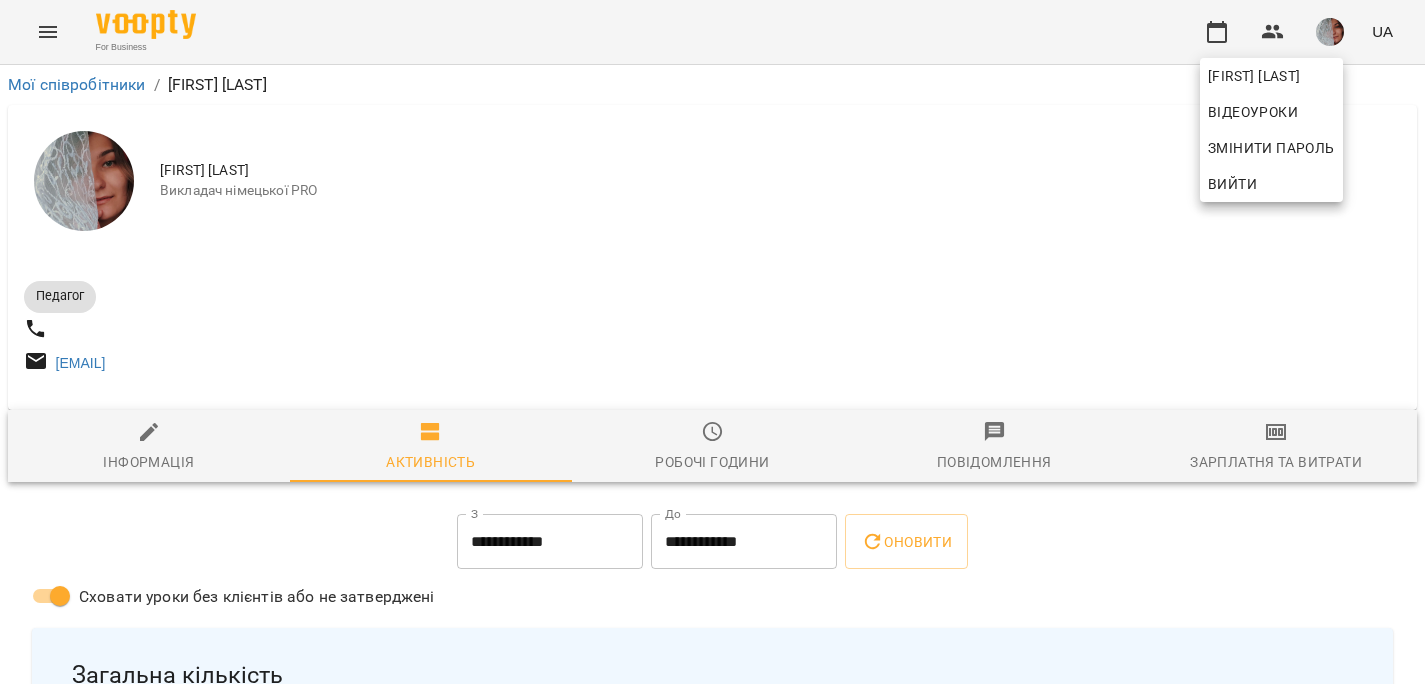 click at bounding box center (712, 342) 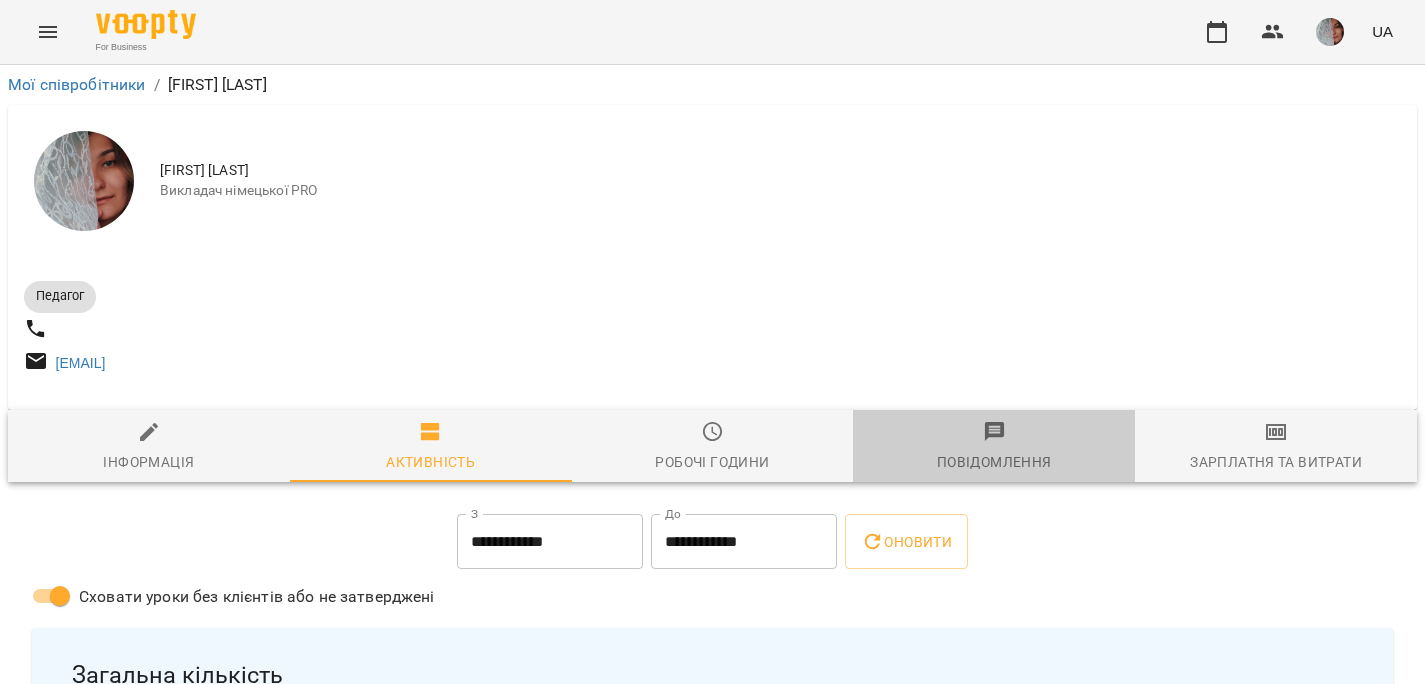 click on "Повідомлення" at bounding box center (994, 462) 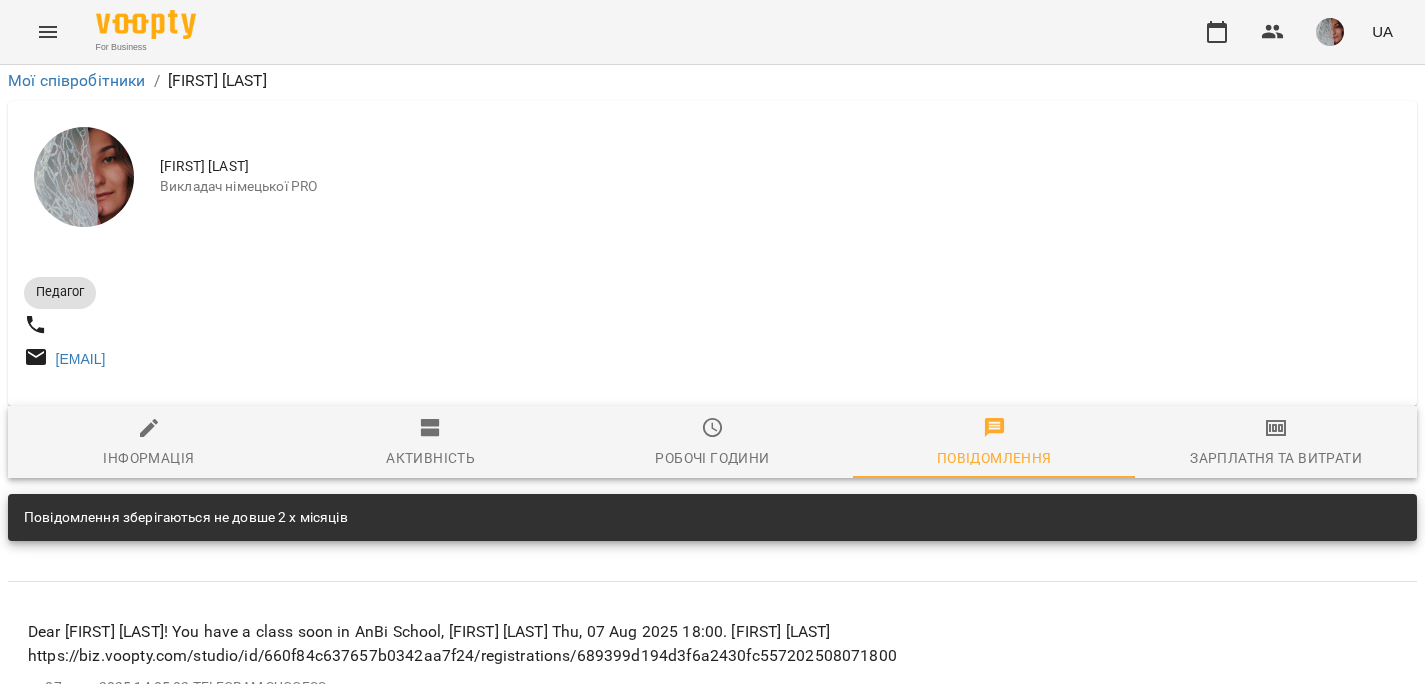 scroll, scrollTop: 483, scrollLeft: 0, axis: vertical 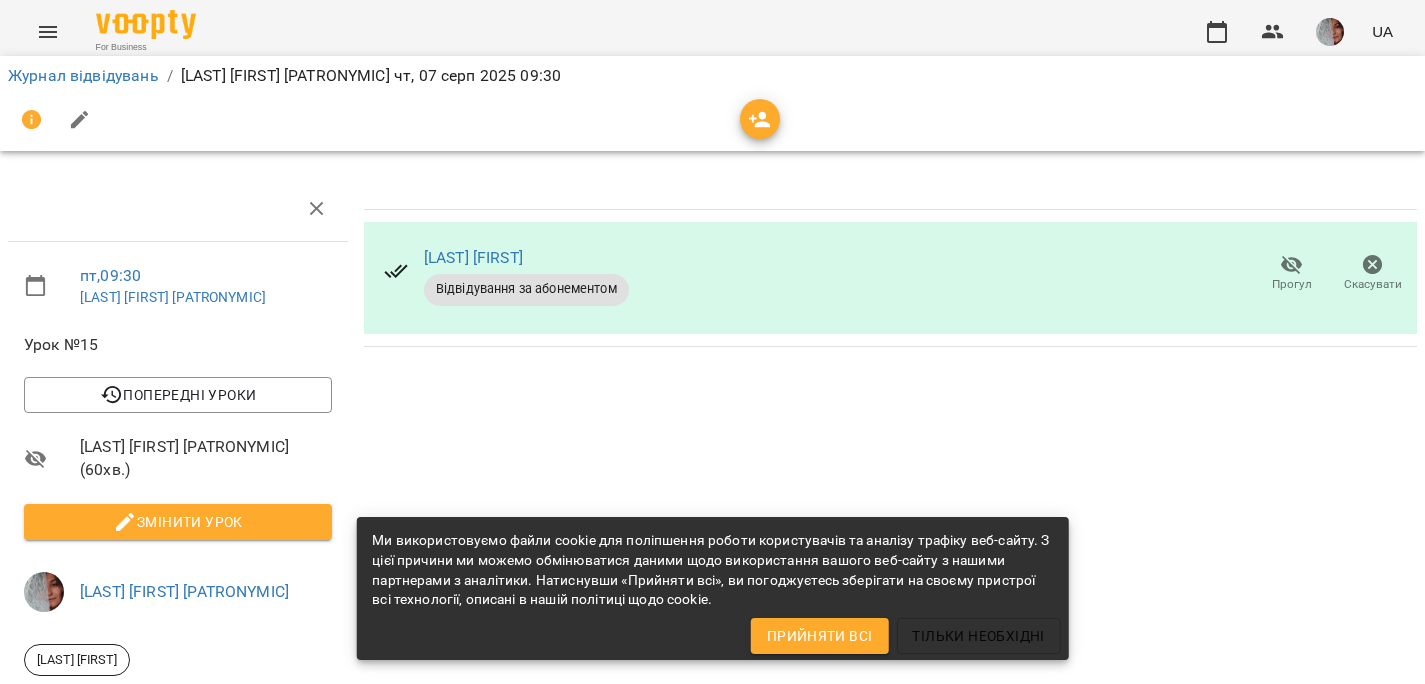 click at bounding box center [1330, 32] 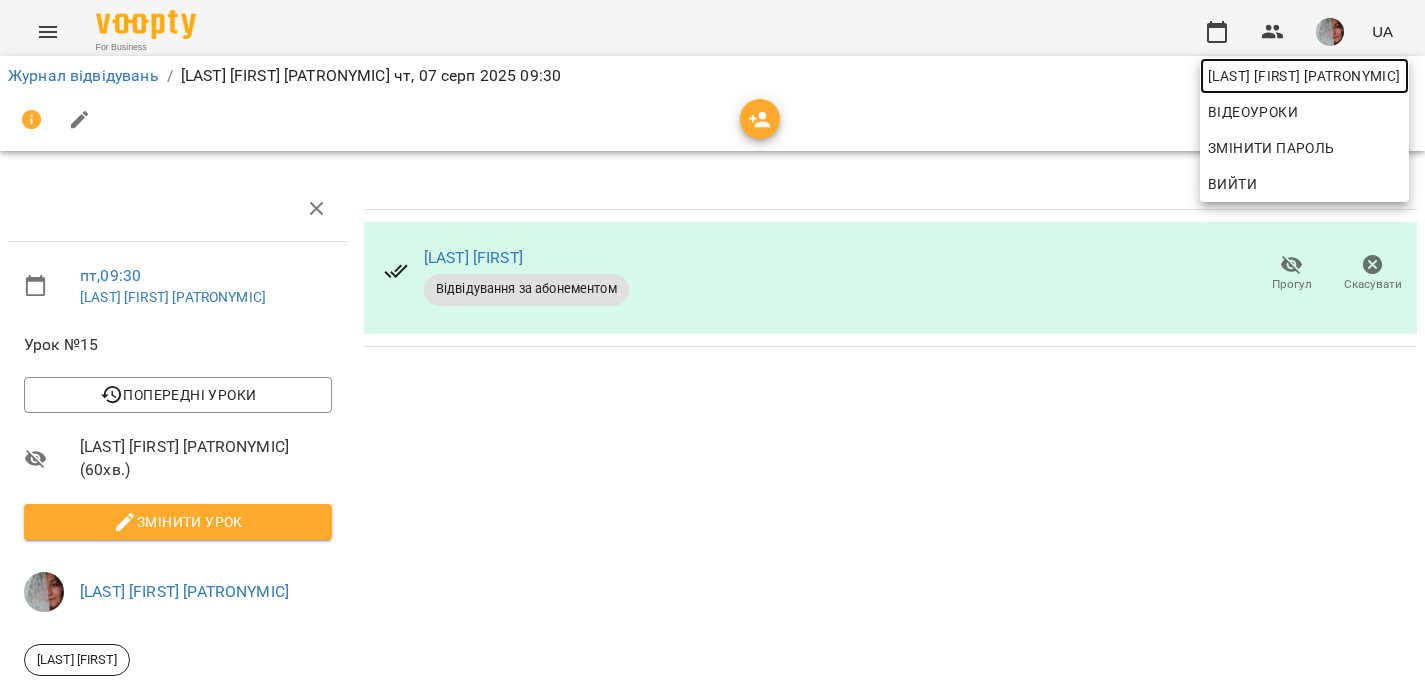 click on "[LAST] [FIRST] [PATRONYMIC]" at bounding box center [1304, 76] 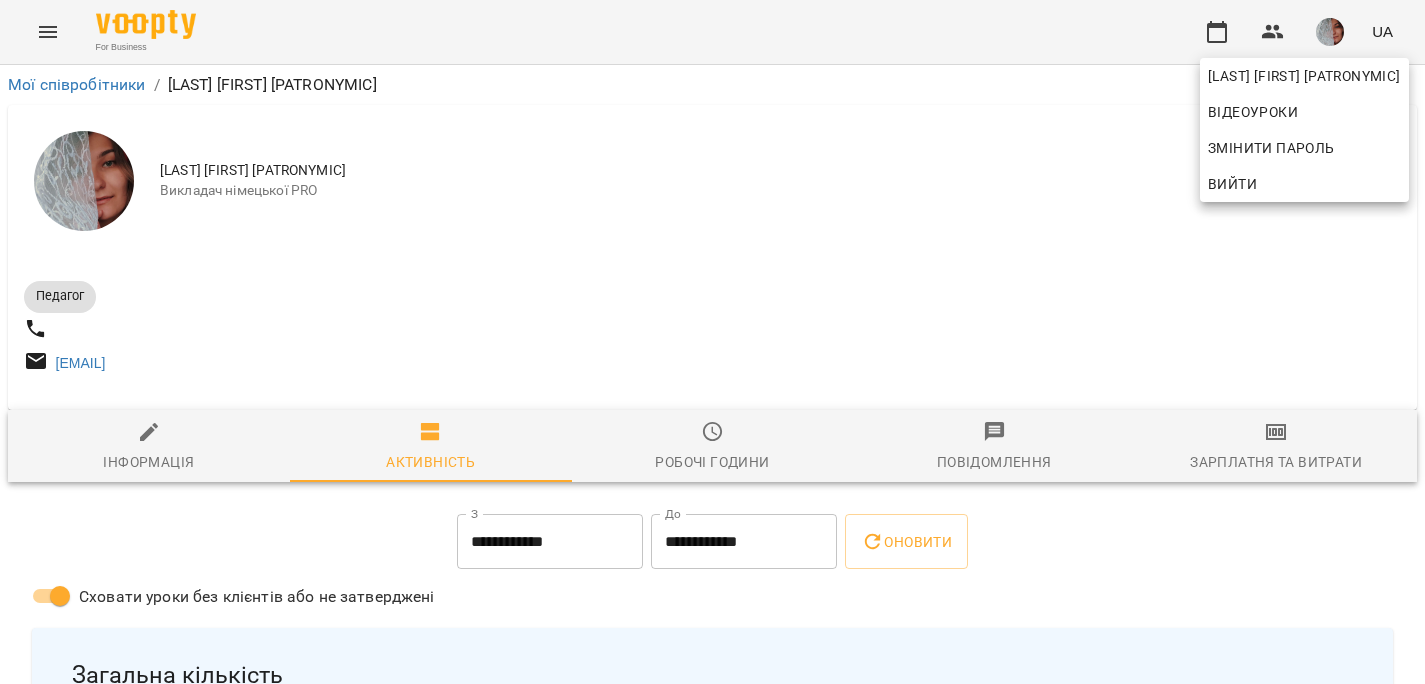 click at bounding box center (712, 342) 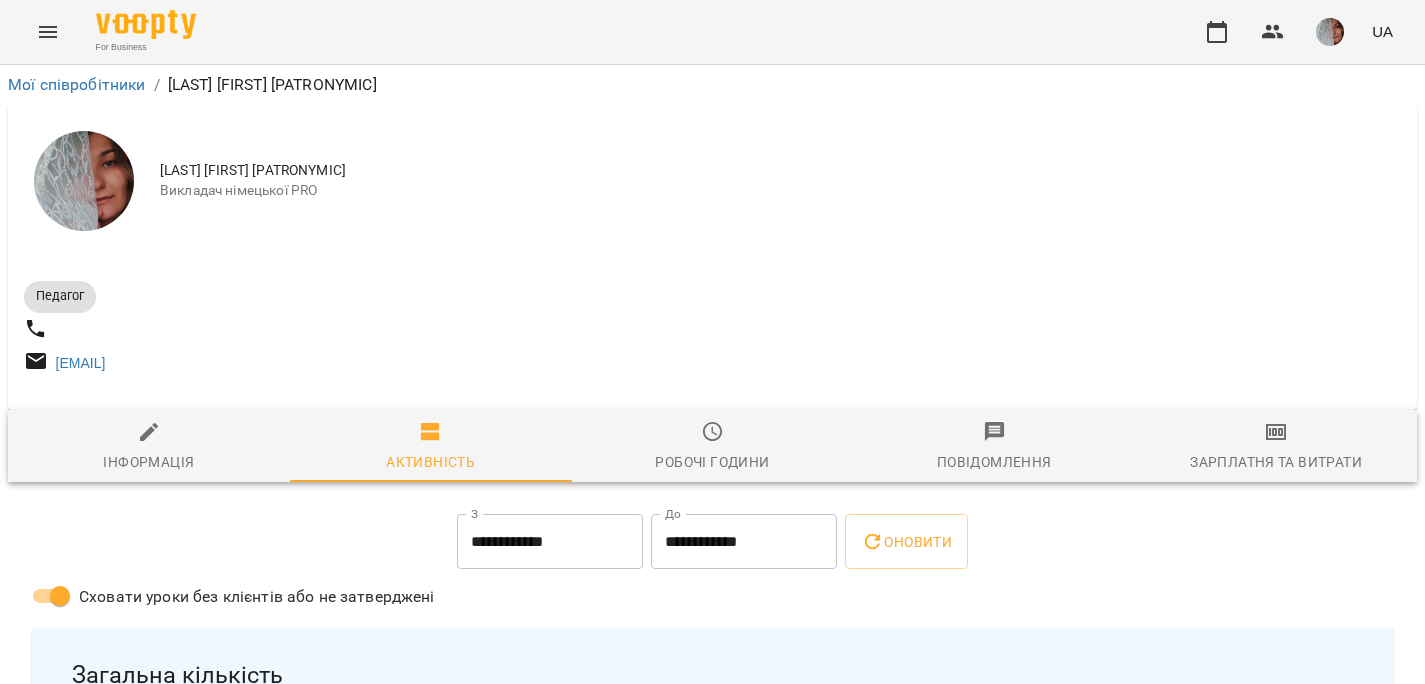 click 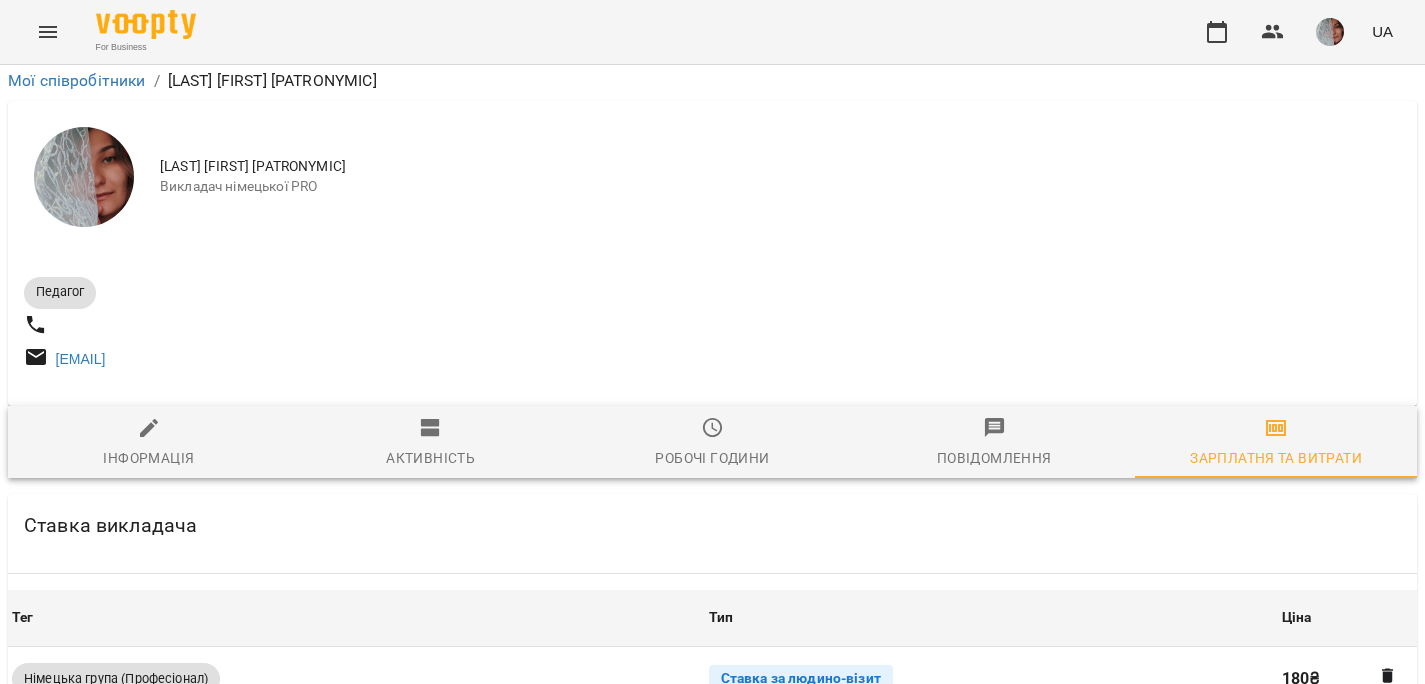 scroll, scrollTop: 616, scrollLeft: 0, axis: vertical 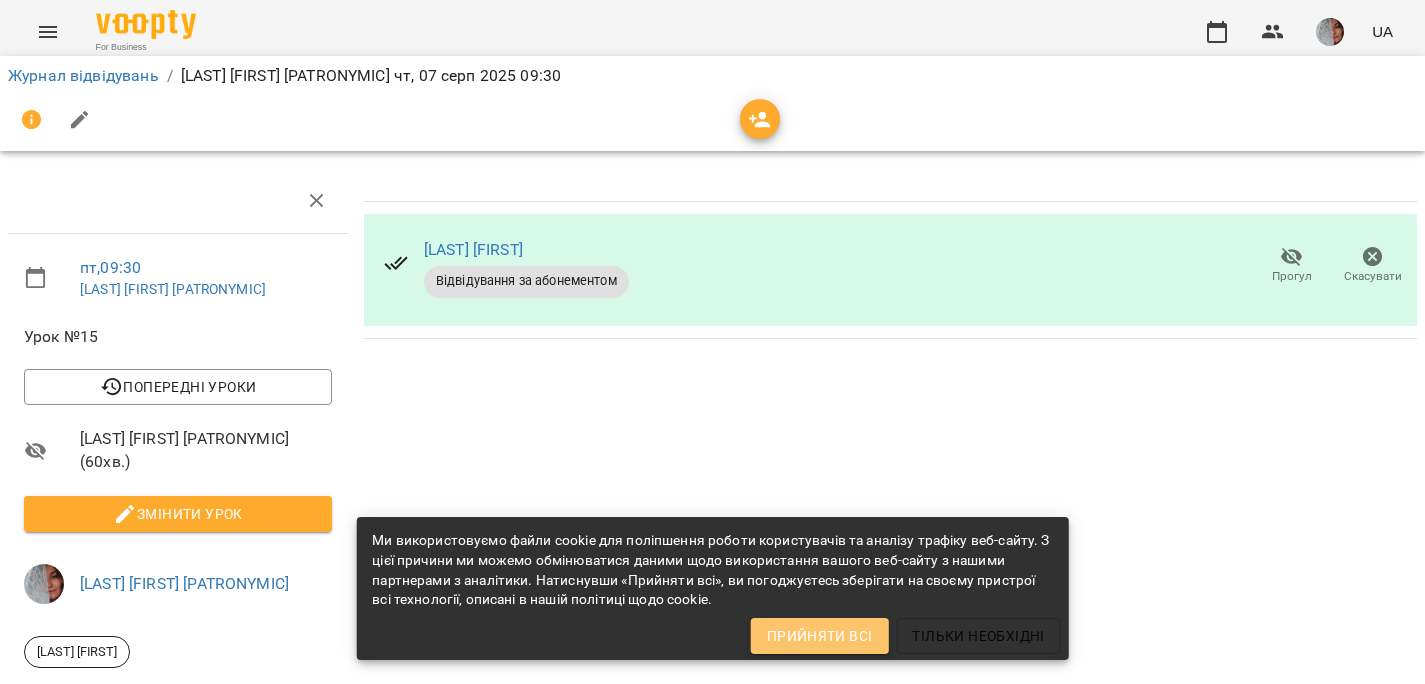 click on "Прийняти всі" at bounding box center [820, 636] 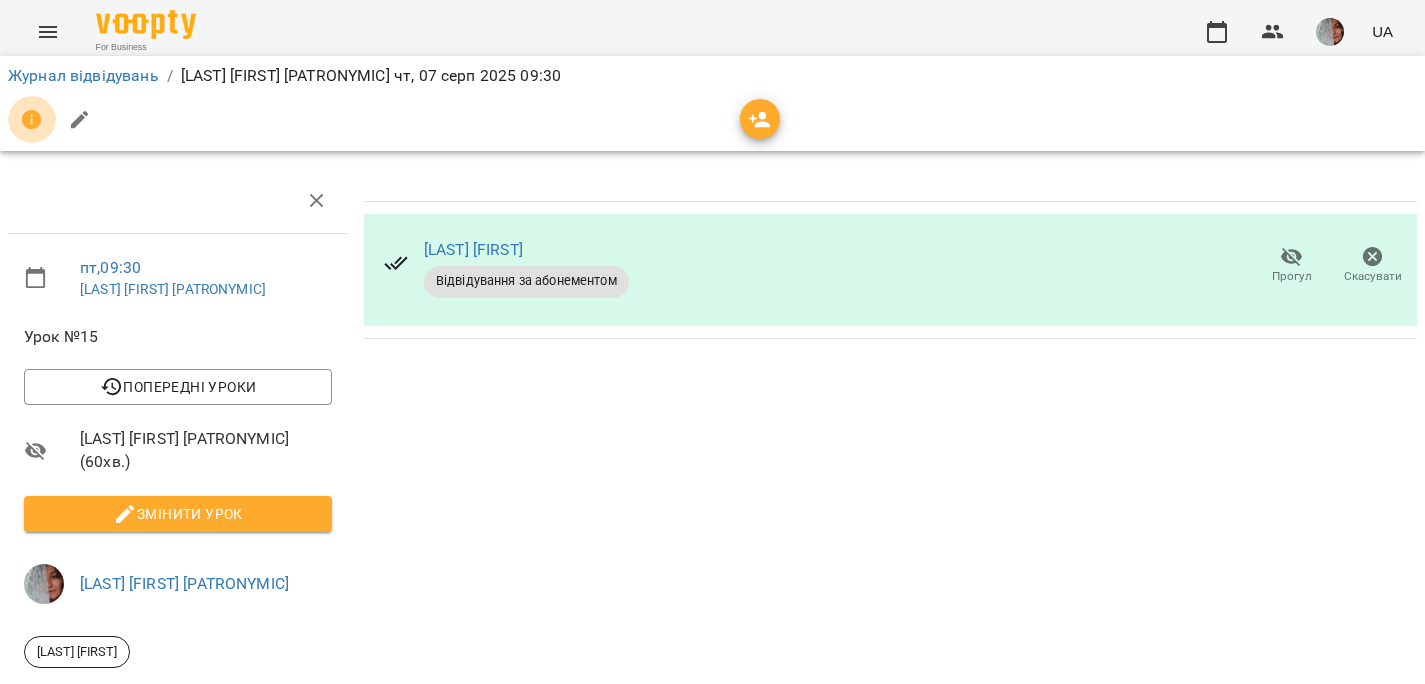 click 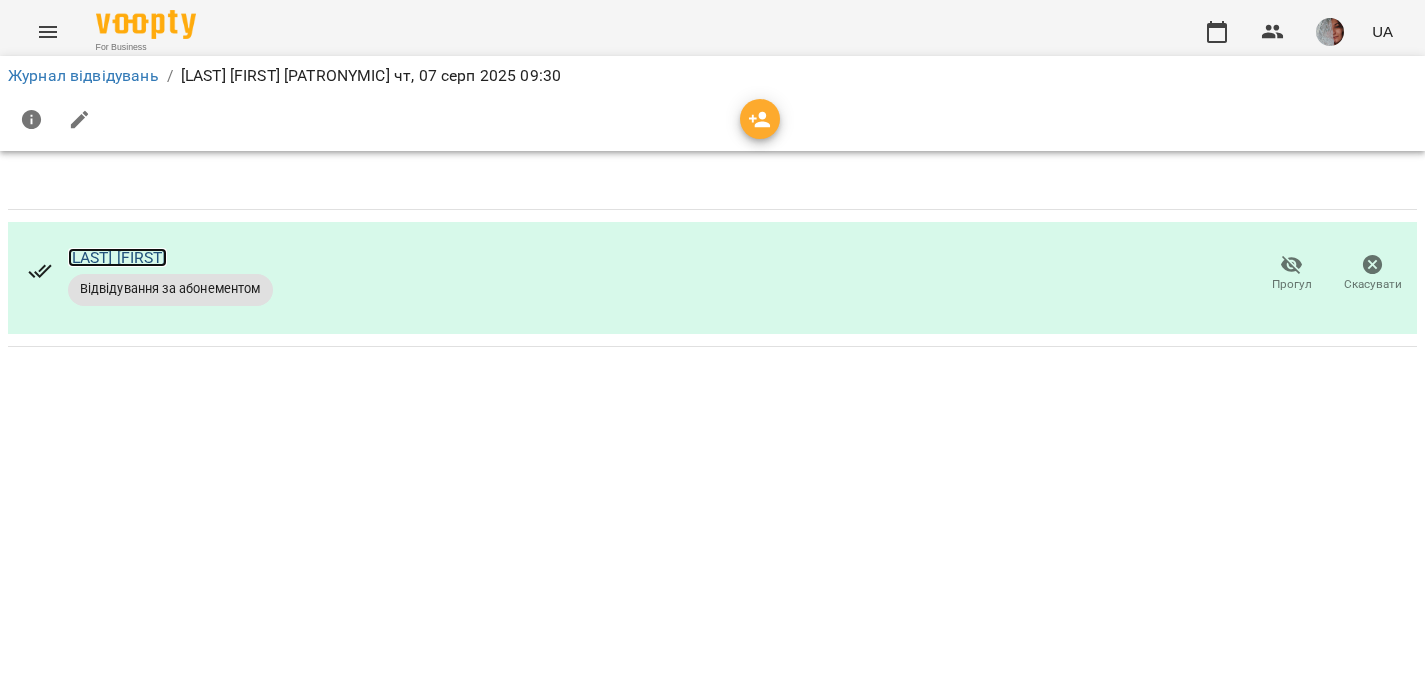 click on "[LAST] [FIRST]" at bounding box center [117, 257] 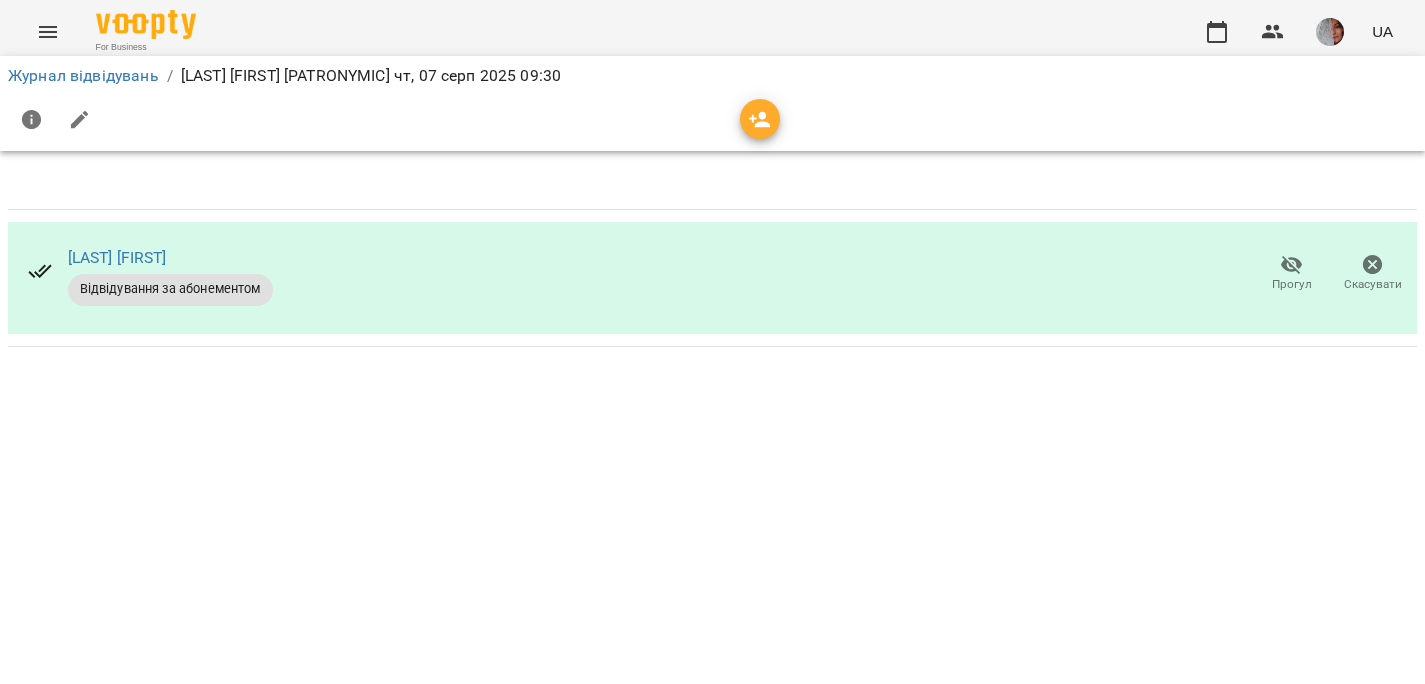 click on "UA" at bounding box center (1382, 31) 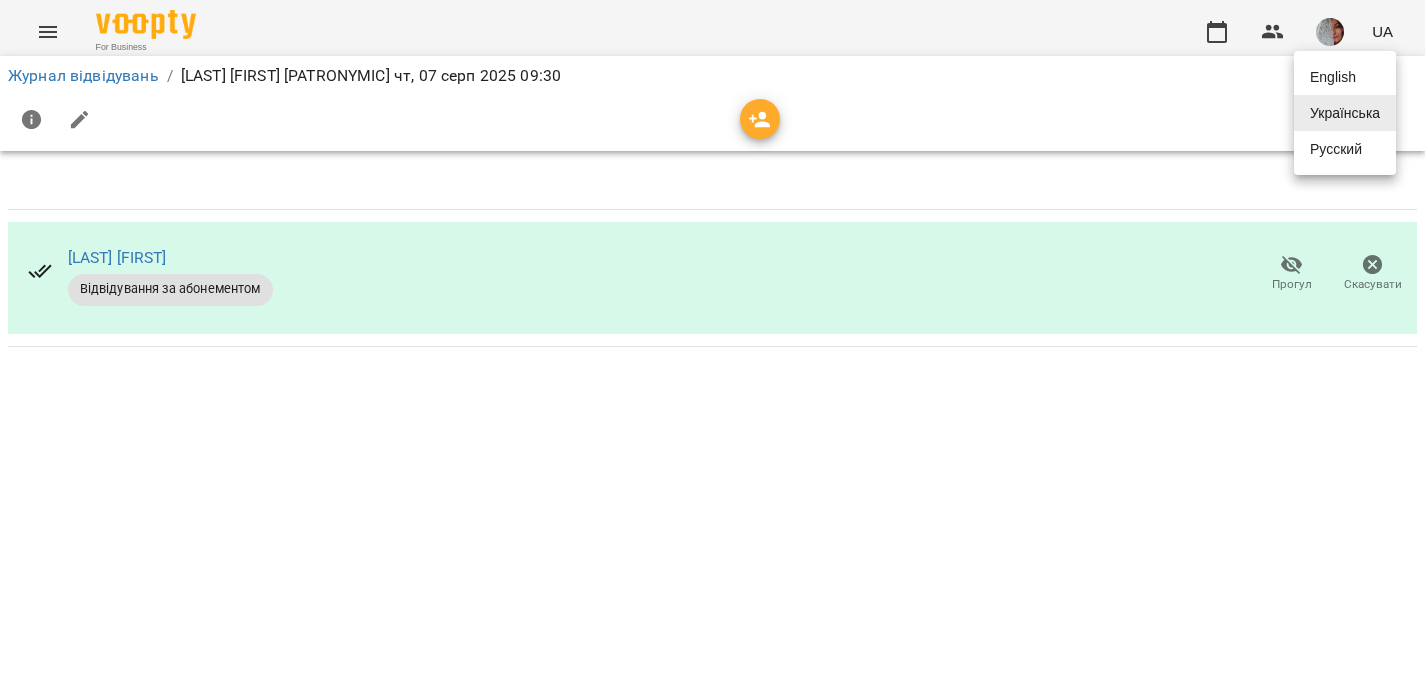 click at bounding box center [712, 342] 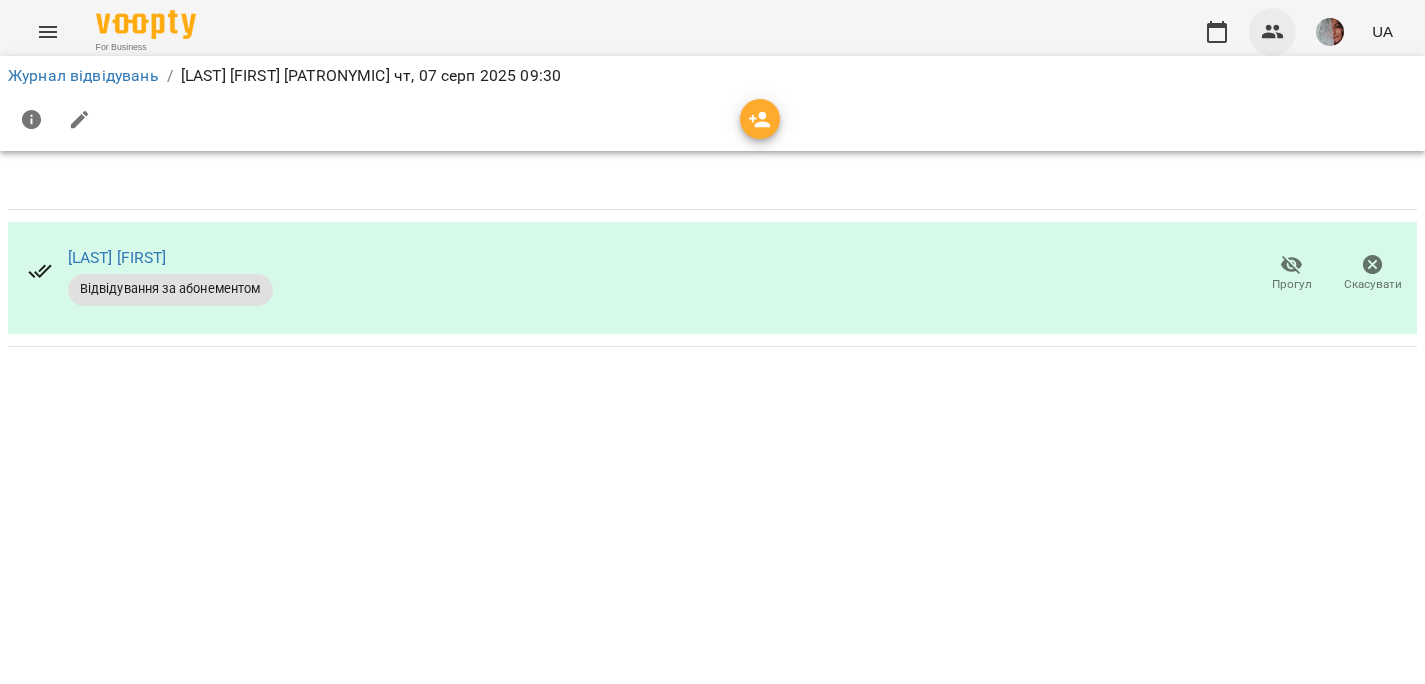 click 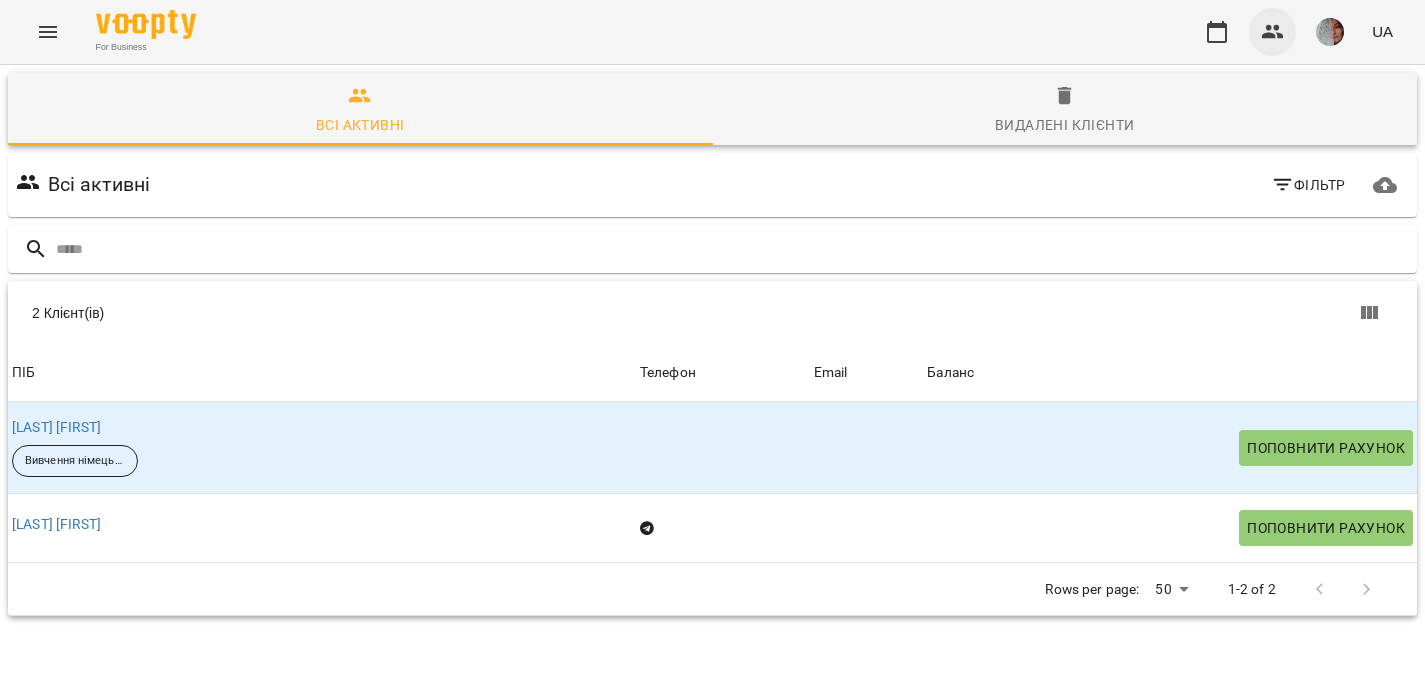 click 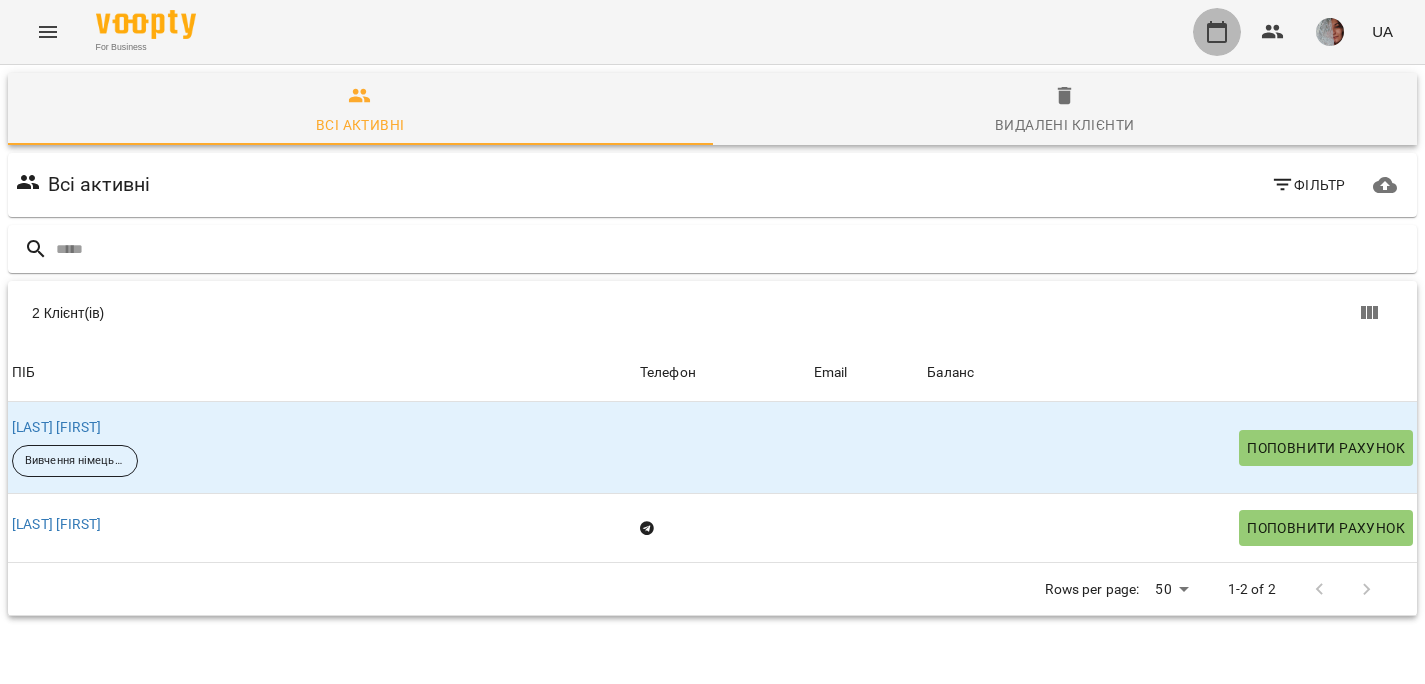 click 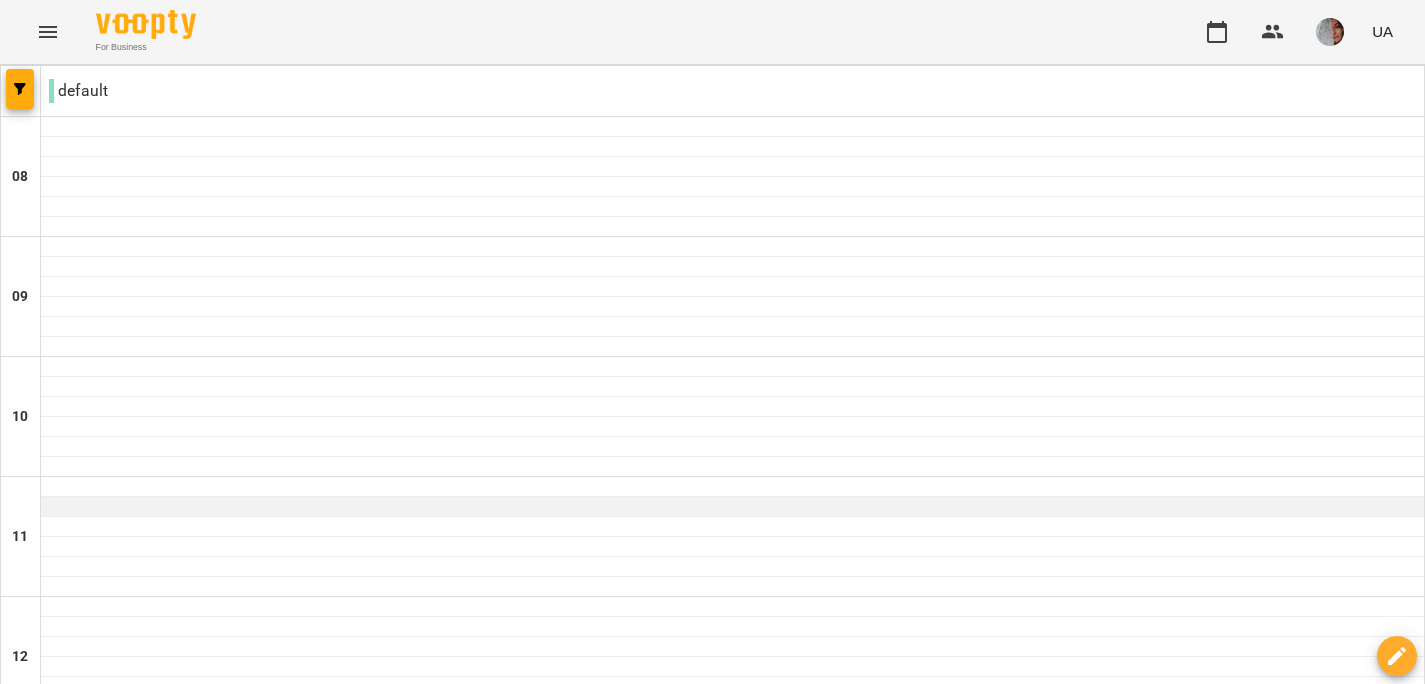 scroll, scrollTop: 0, scrollLeft: 0, axis: both 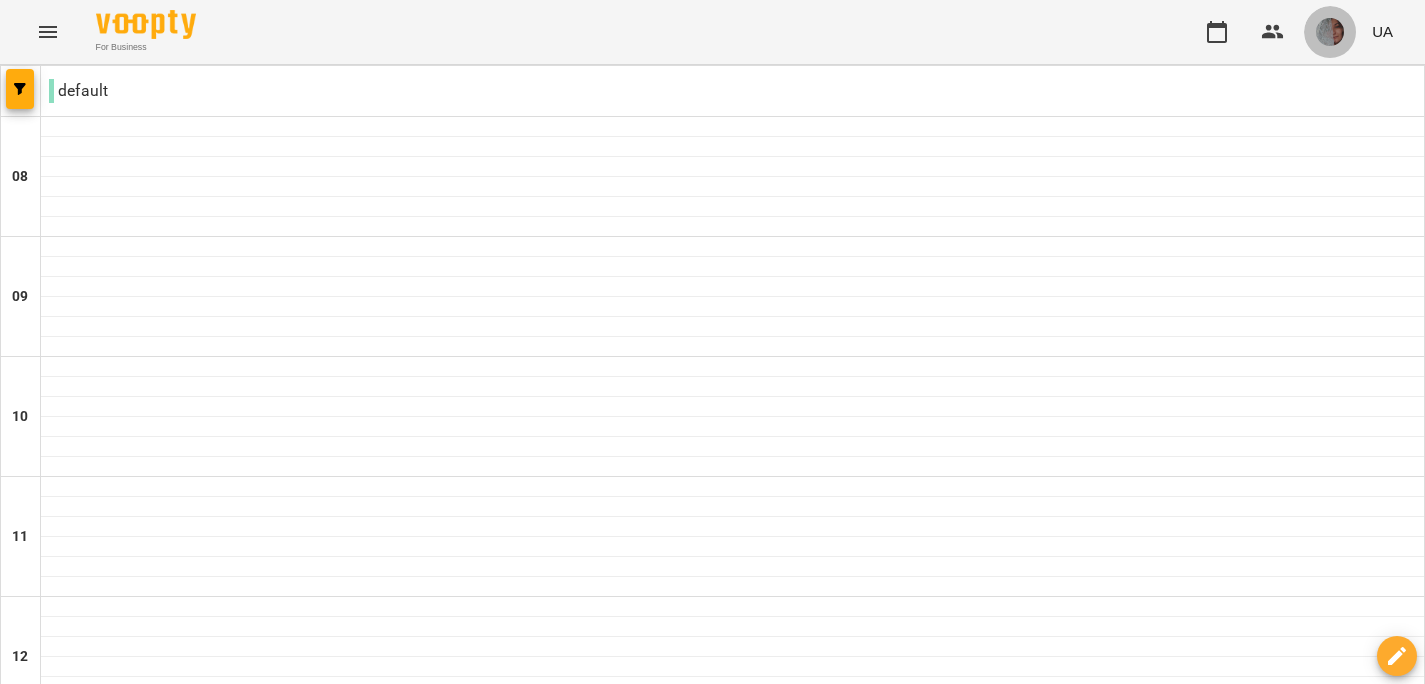 click at bounding box center (1330, 32) 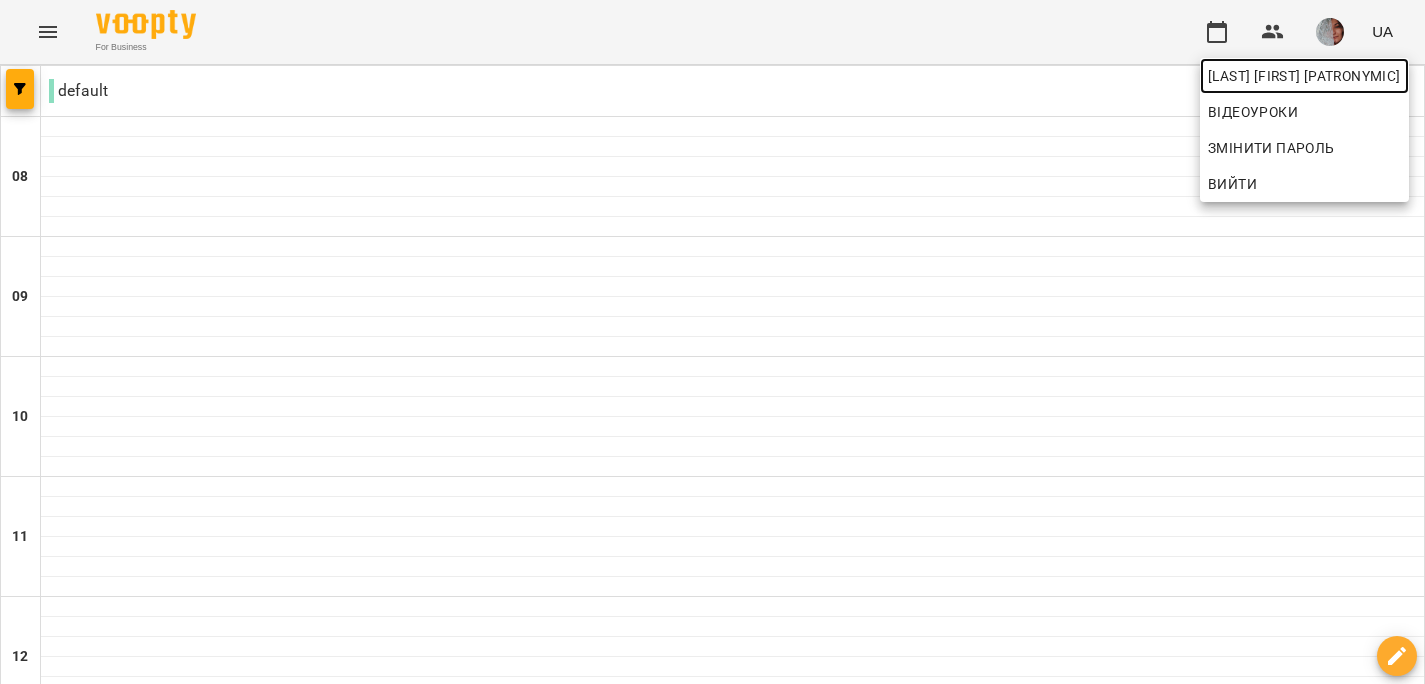 click on "[FIRST] [LAST] [PATRONYMIC]" at bounding box center [1304, 76] 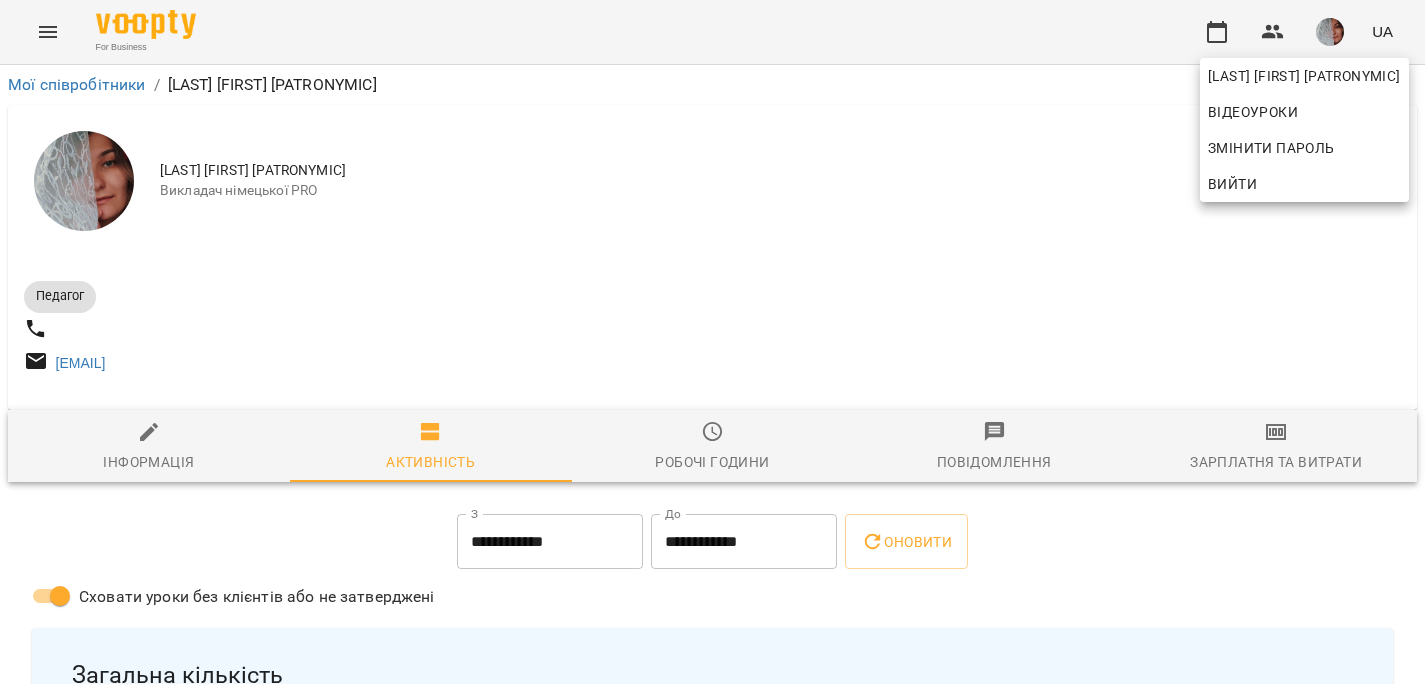 click at bounding box center [712, 342] 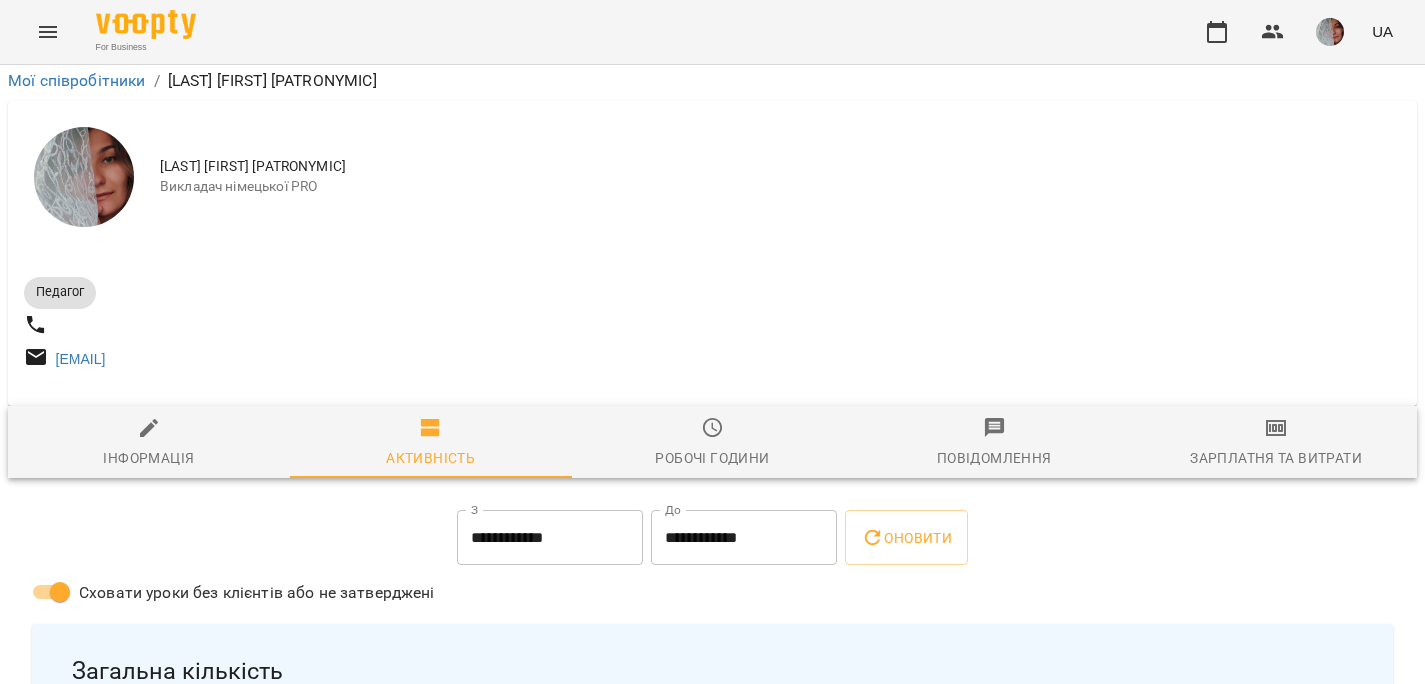 scroll, scrollTop: 1530, scrollLeft: 0, axis: vertical 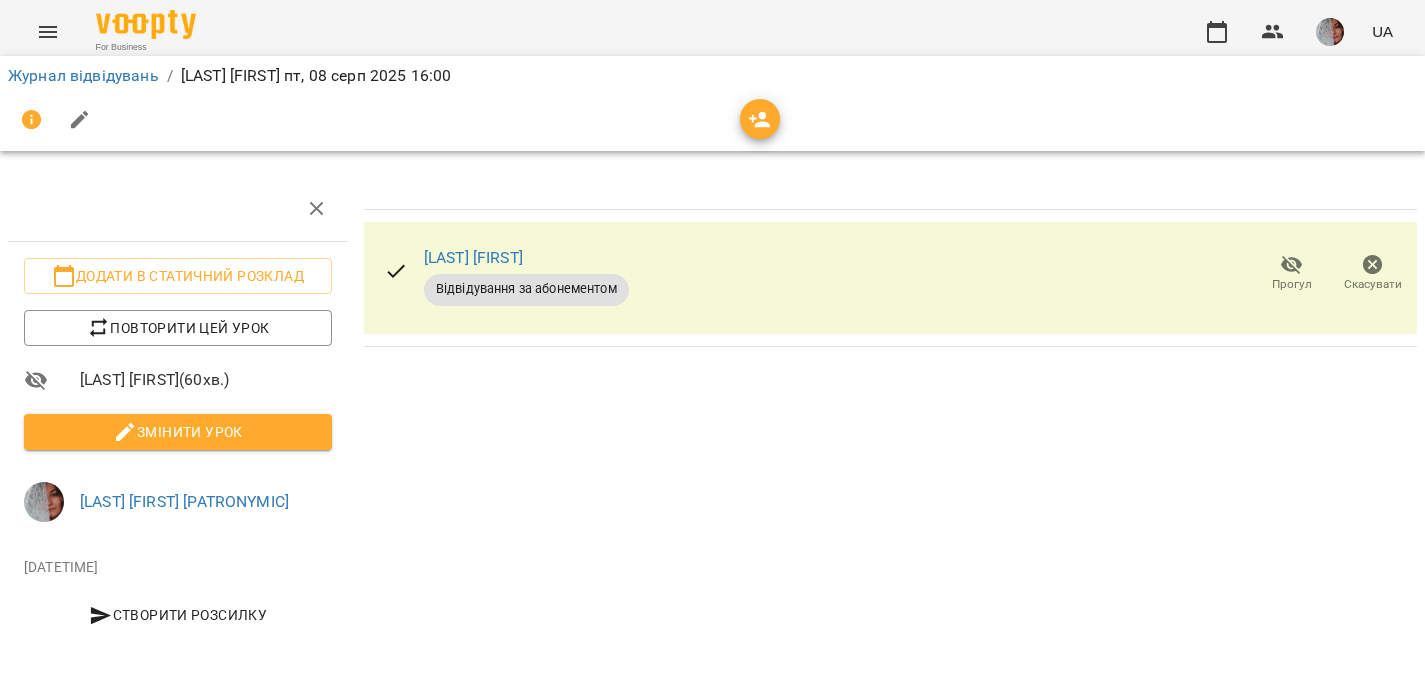 click at bounding box center [1330, 32] 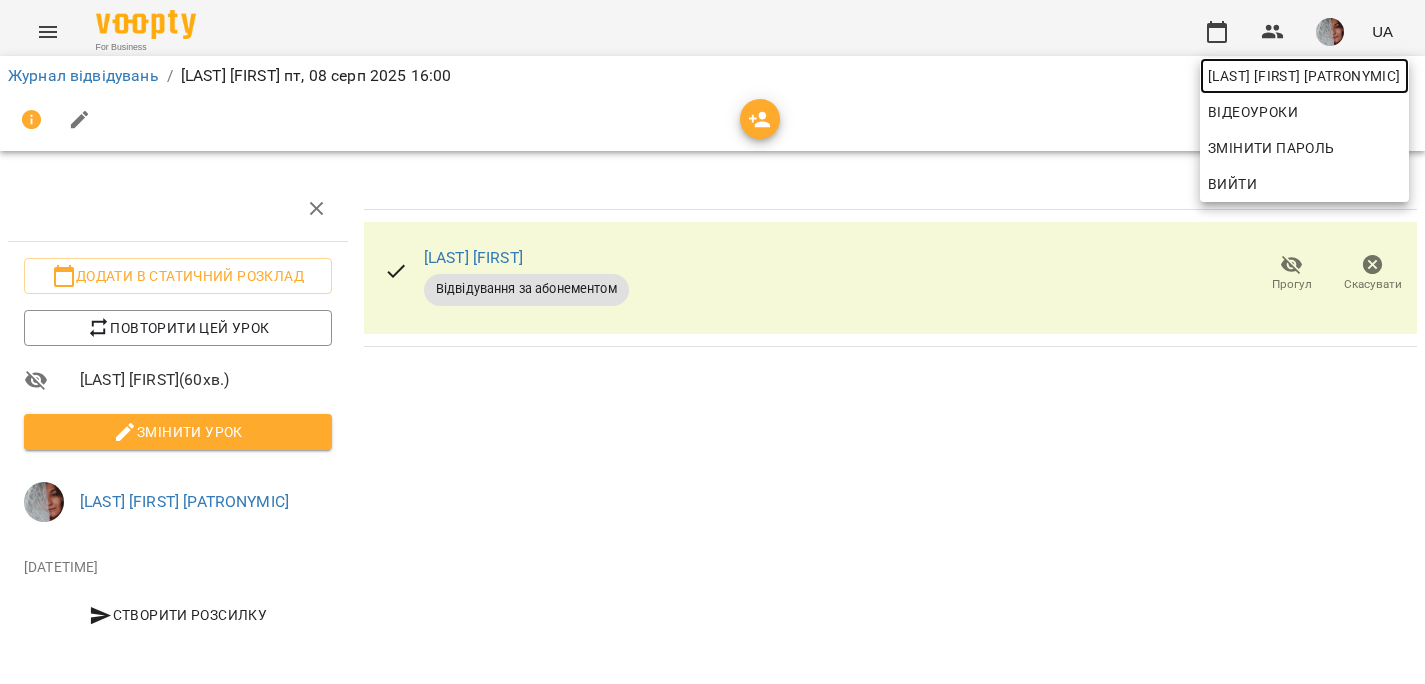 click on "[FIRST] [LAST]" at bounding box center (1304, 76) 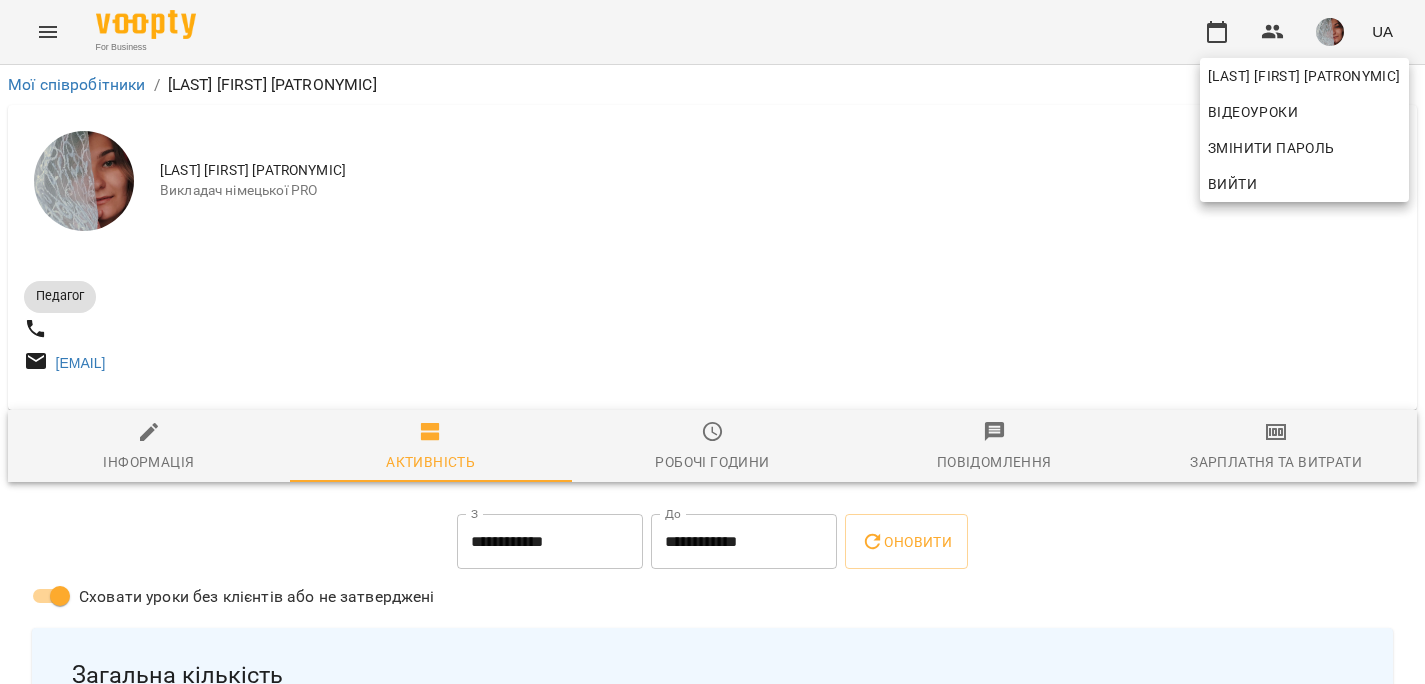 click at bounding box center (712, 342) 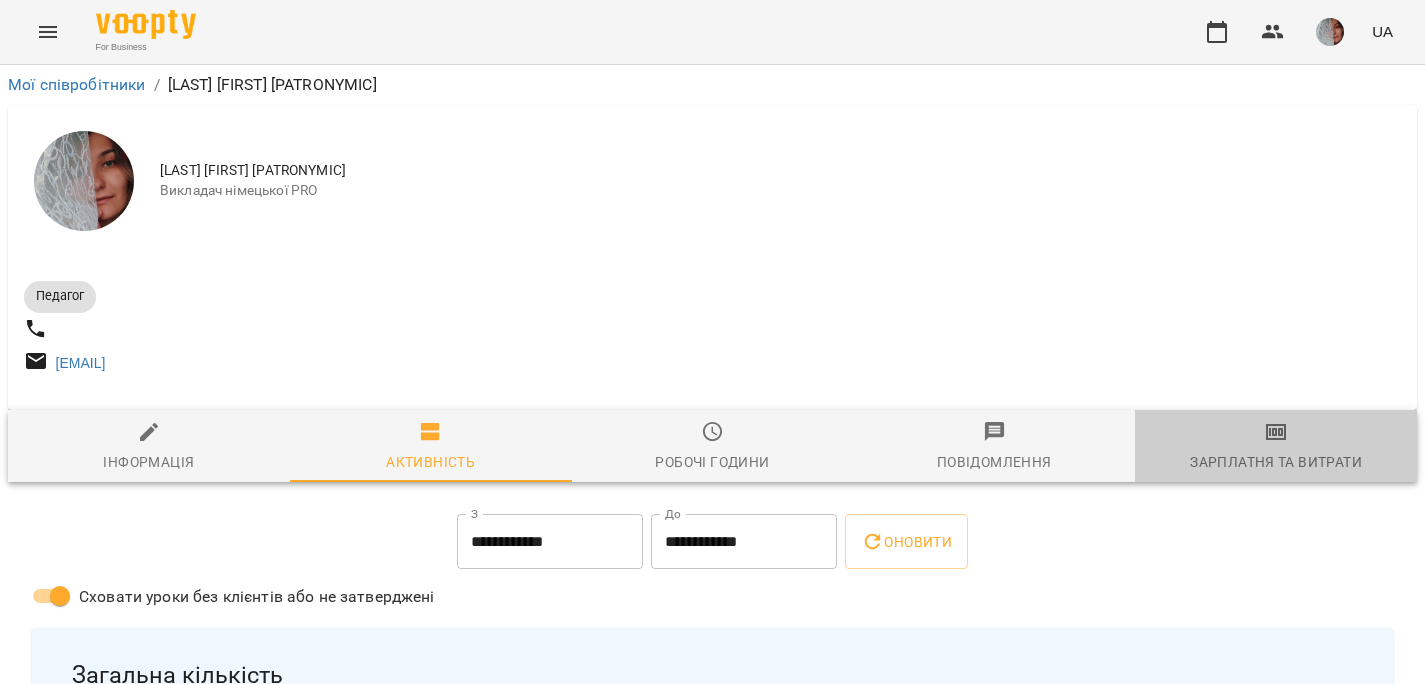 click 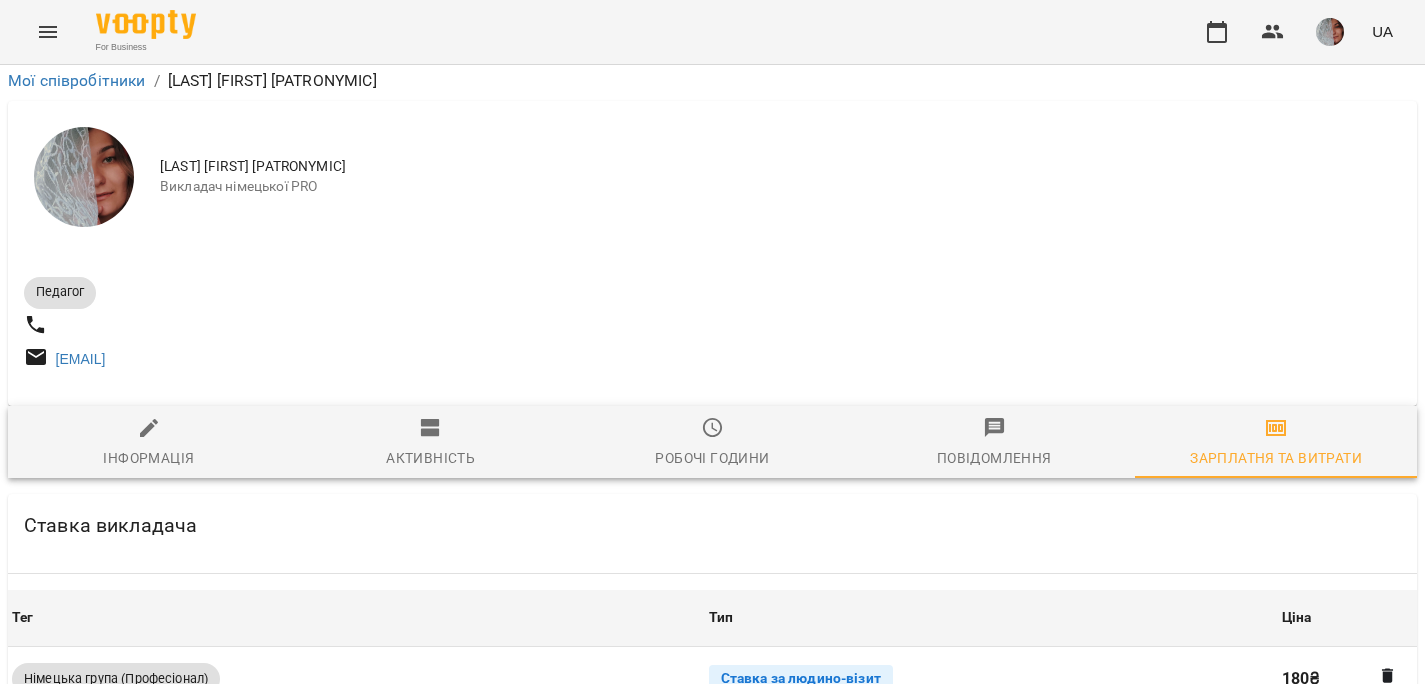 scroll, scrollTop: 616, scrollLeft: 0, axis: vertical 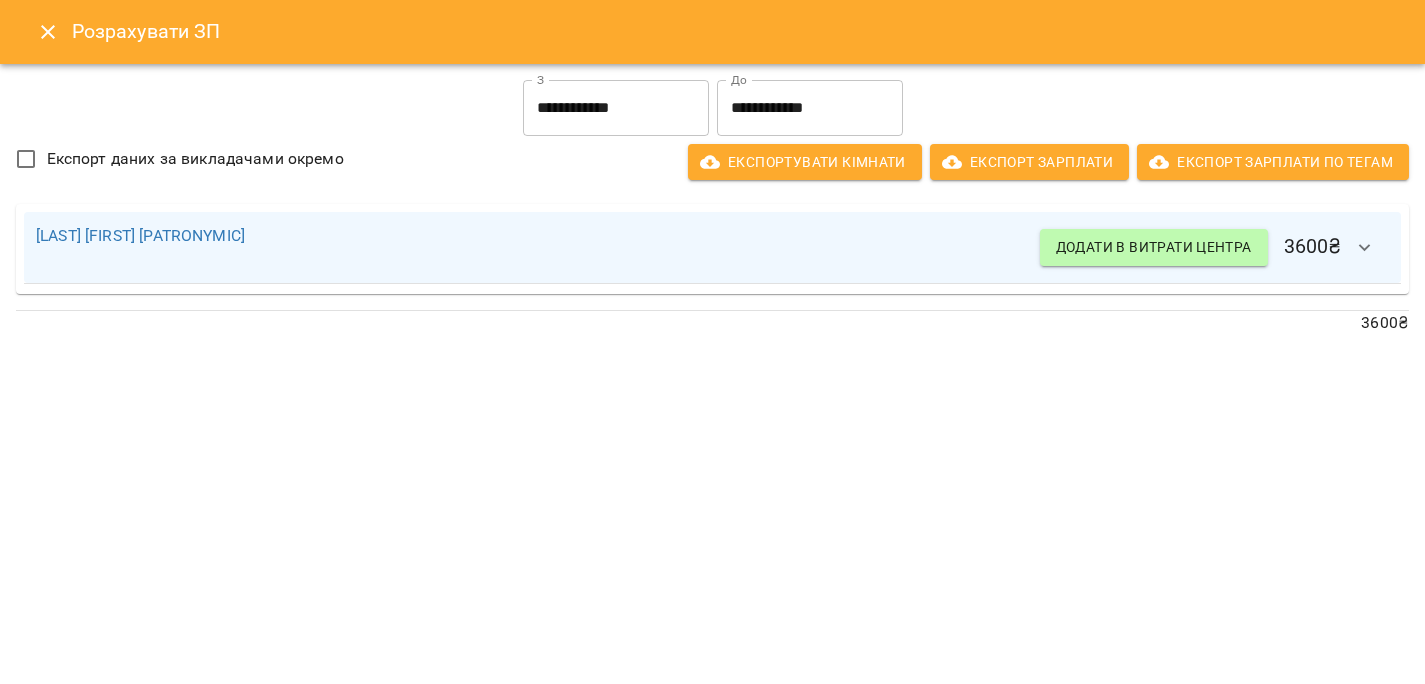 click 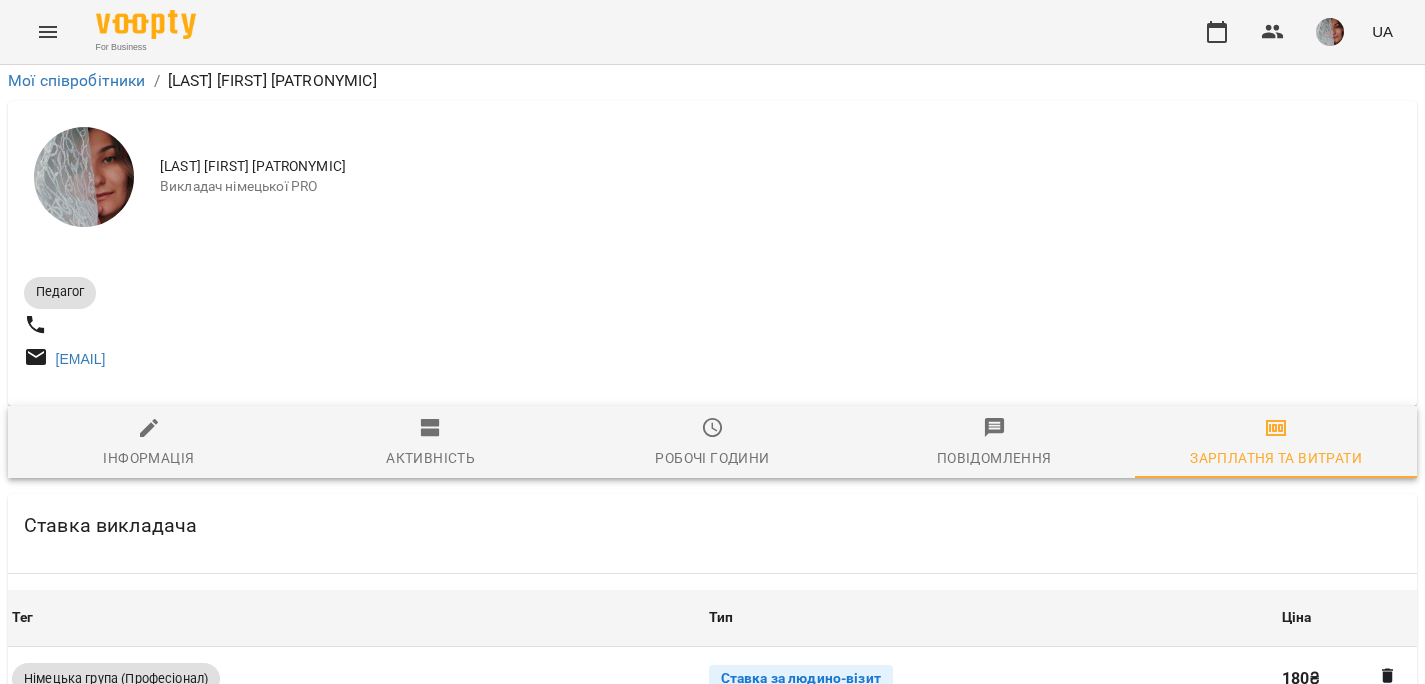 scroll, scrollTop: 0, scrollLeft: 0, axis: both 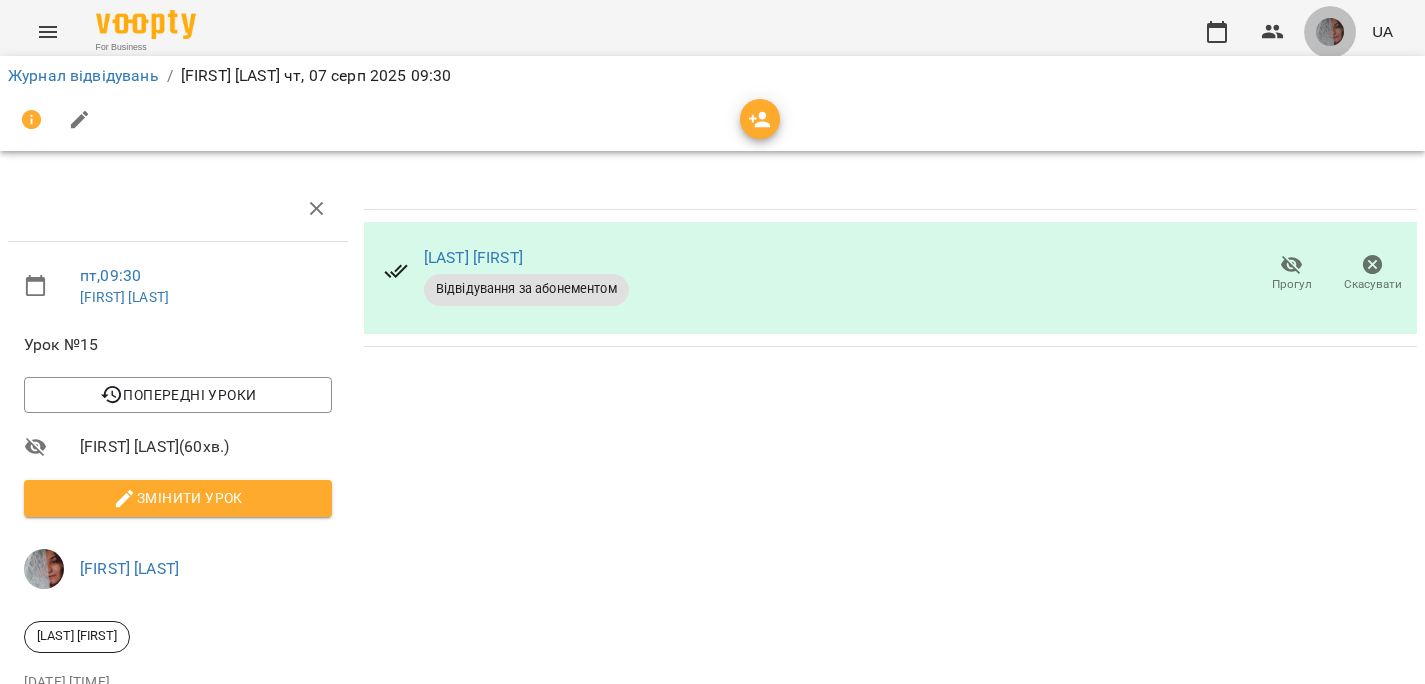 click at bounding box center (1330, 32) 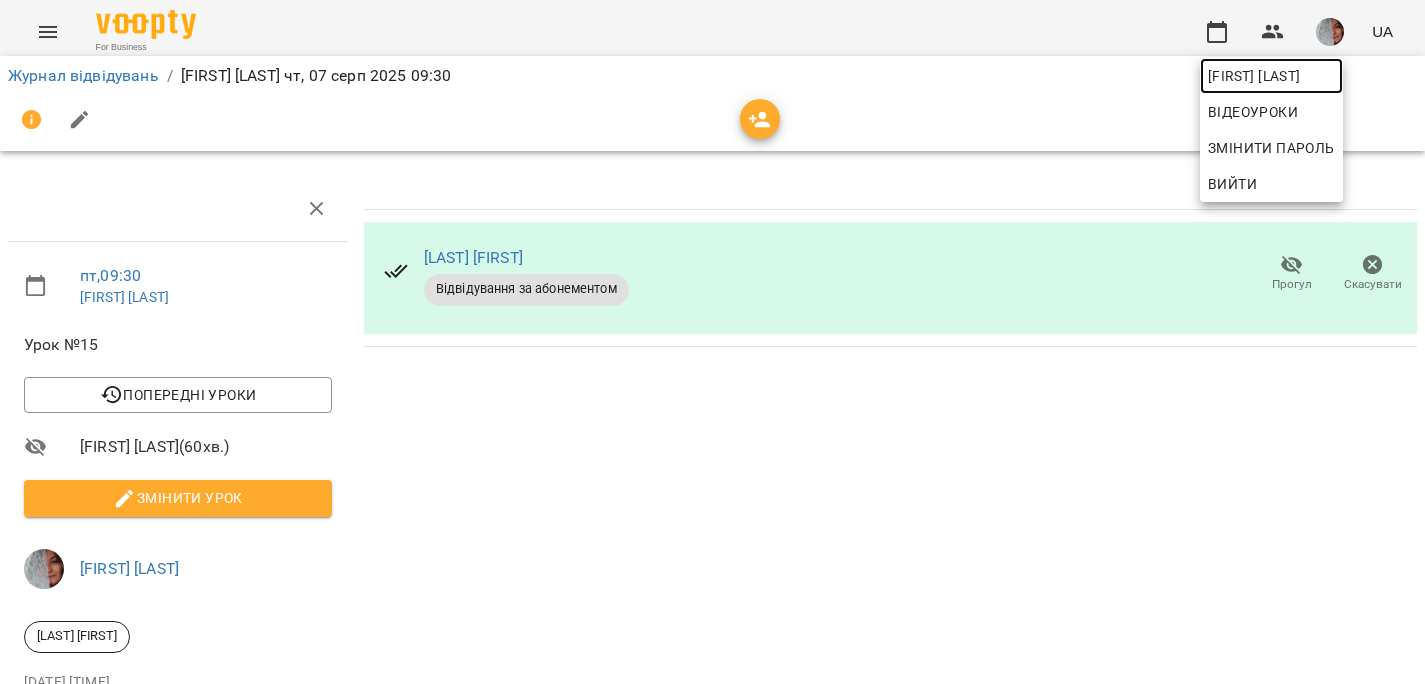 click on "[FIRST] [LAST]" at bounding box center (1271, 76) 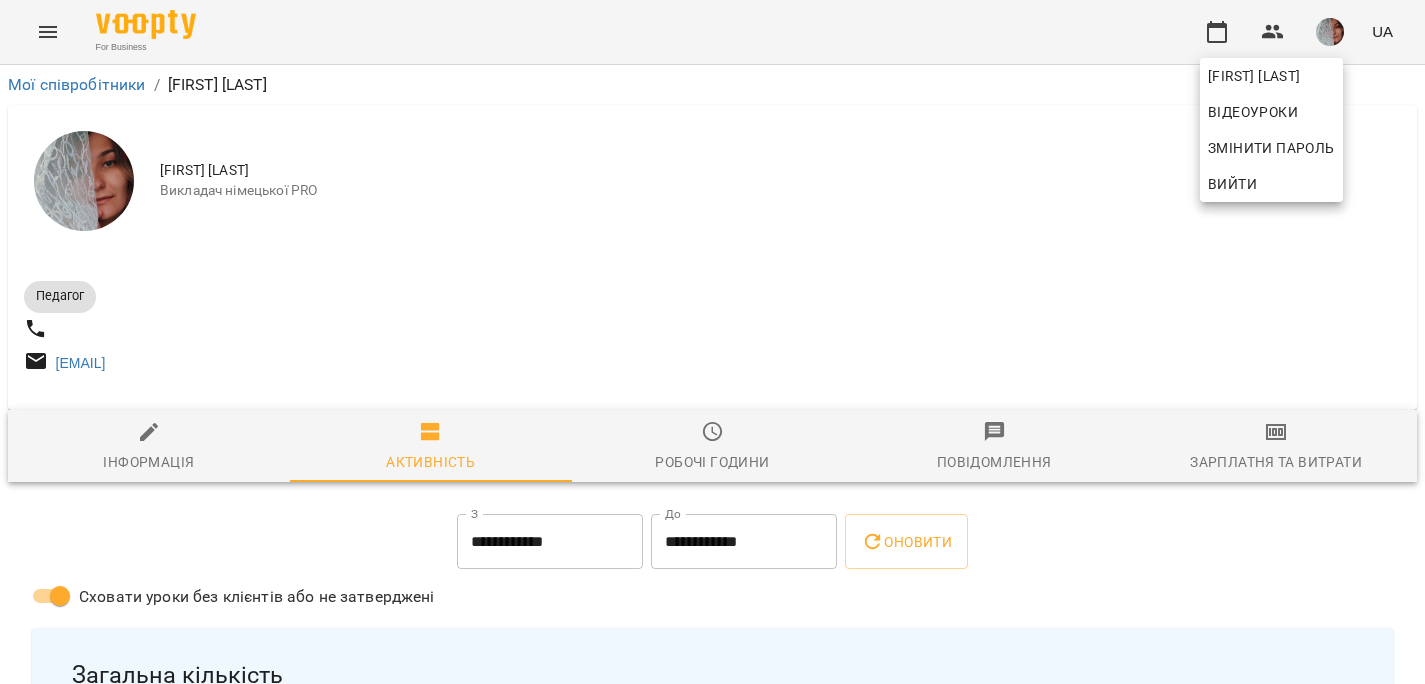 click at bounding box center (712, 342) 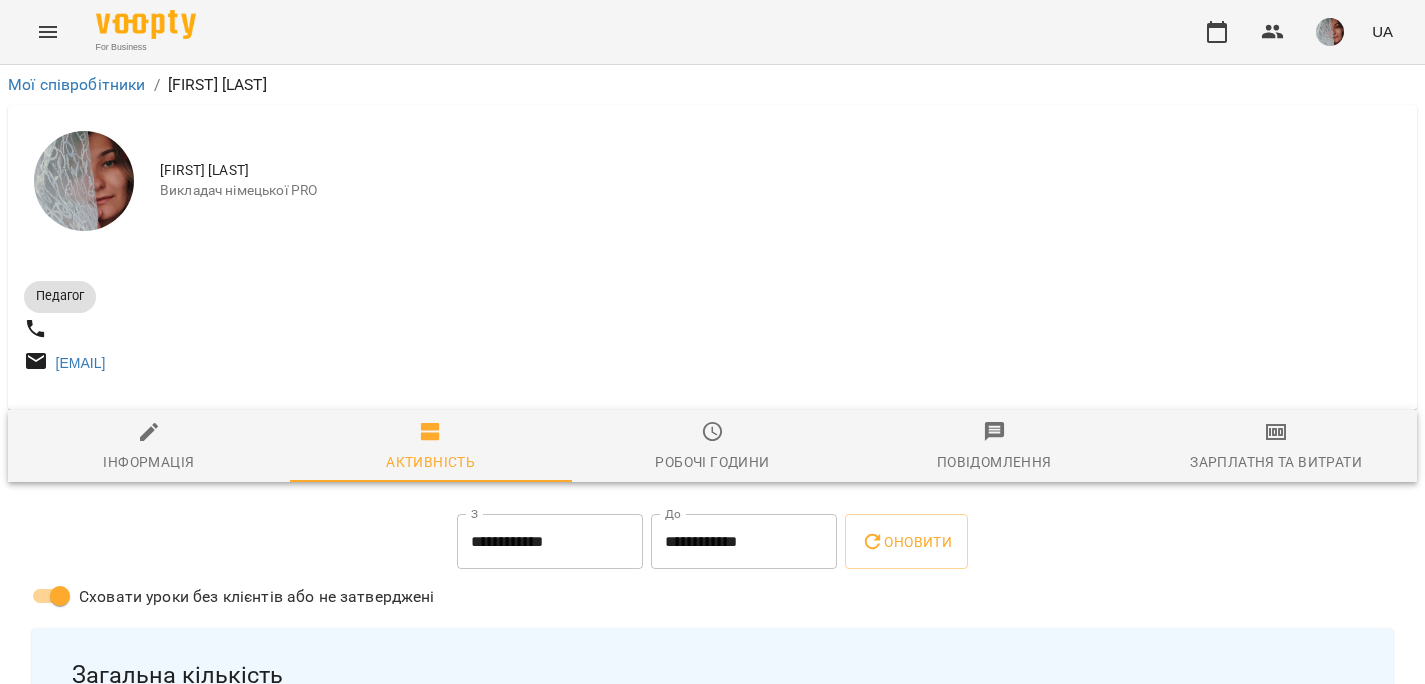 click on "Зарплатня та Витрати" at bounding box center [1276, 447] 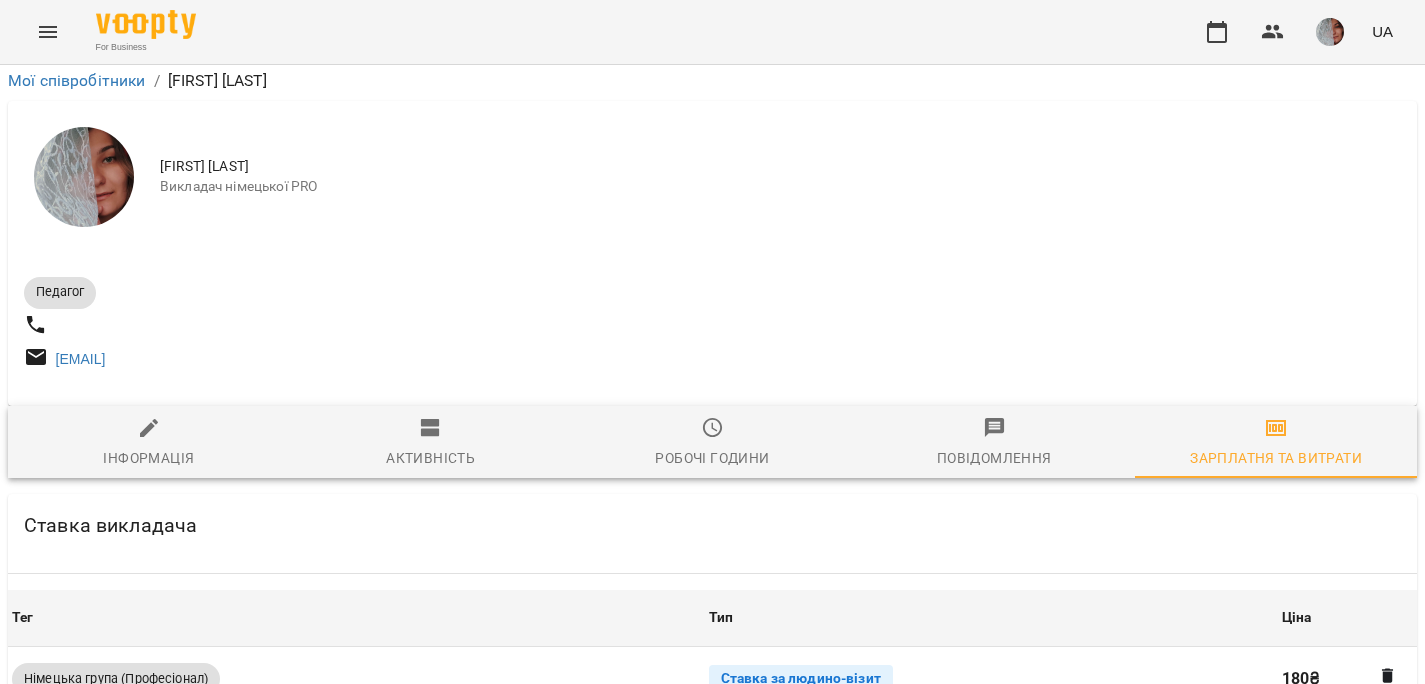 scroll, scrollTop: 608, scrollLeft: 0, axis: vertical 